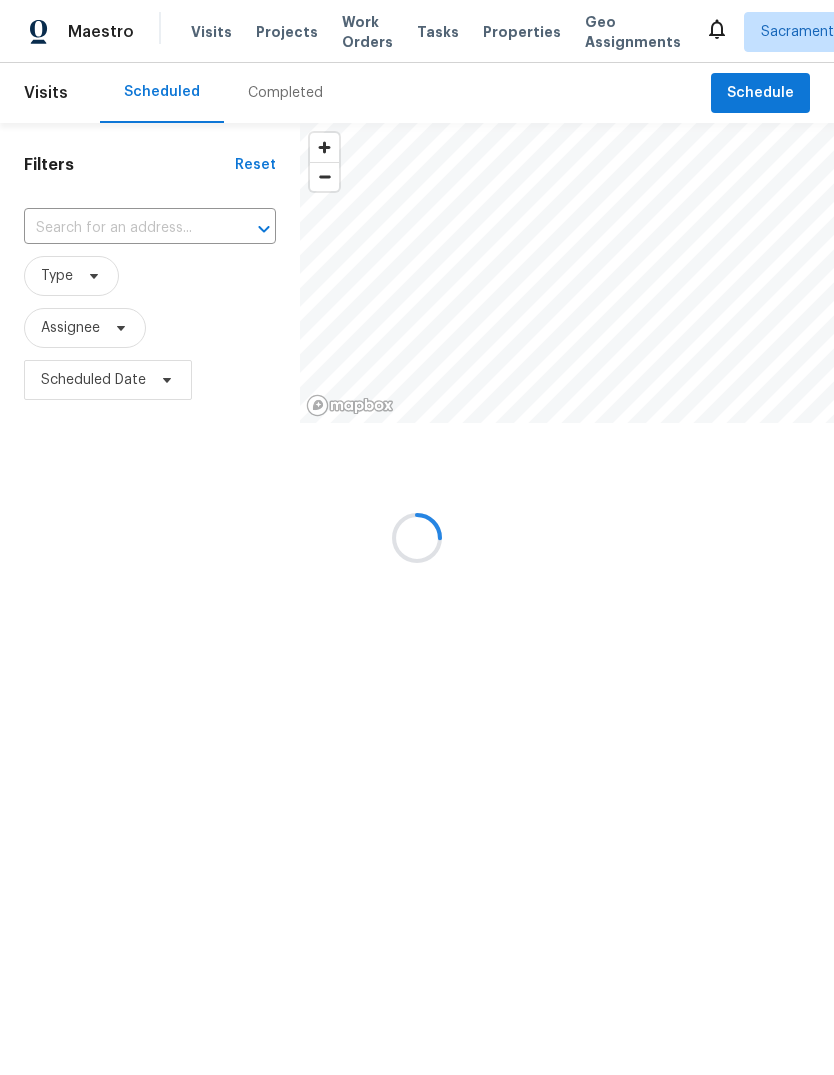 scroll, scrollTop: 0, scrollLeft: 0, axis: both 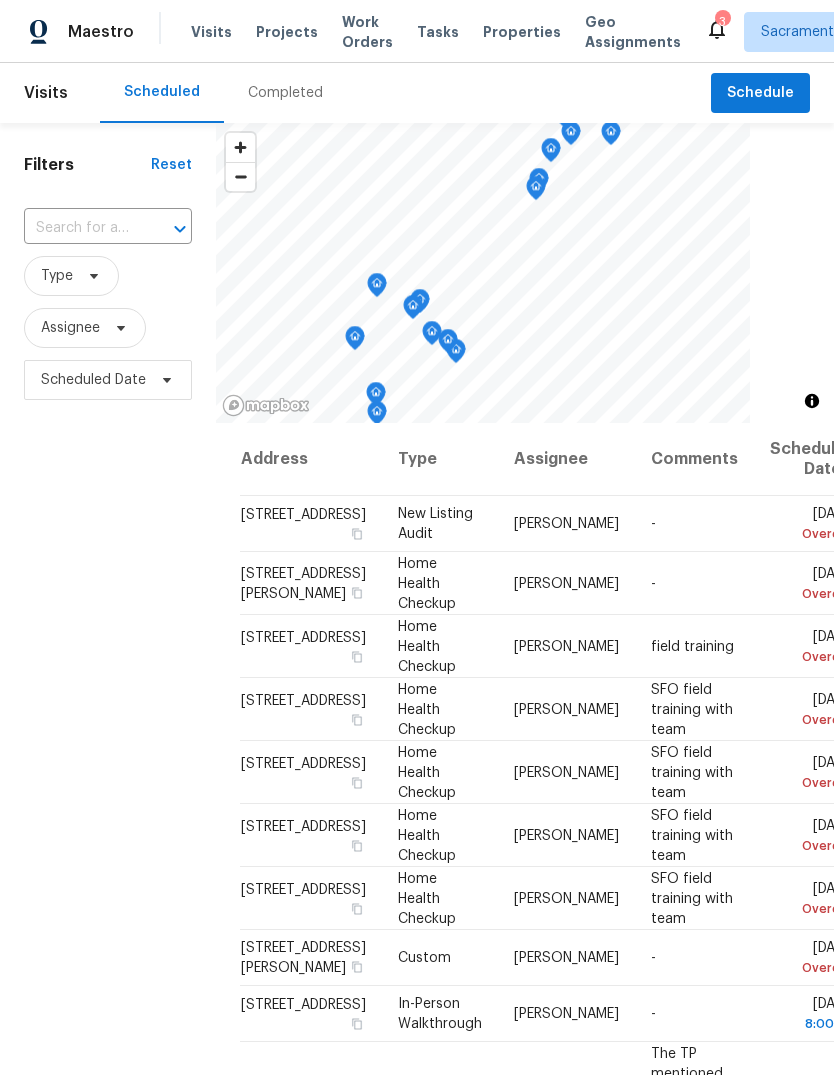 click on "3" at bounding box center (723, 18) 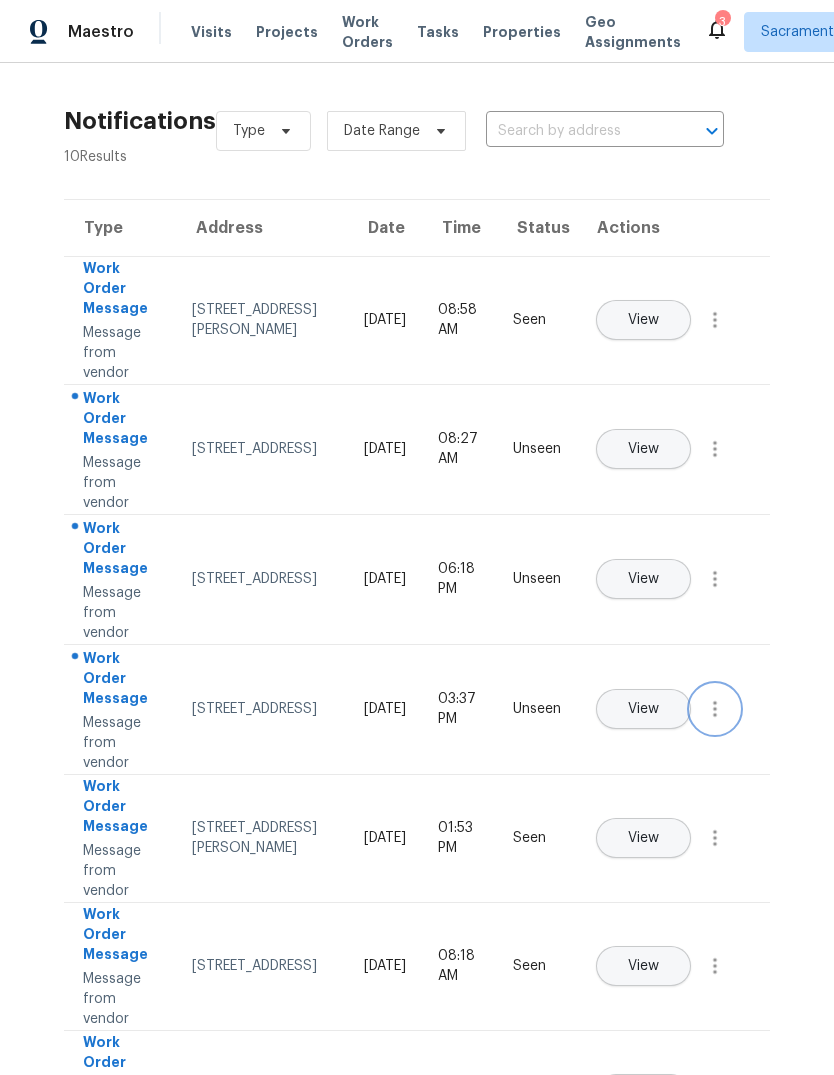click at bounding box center (715, 709) 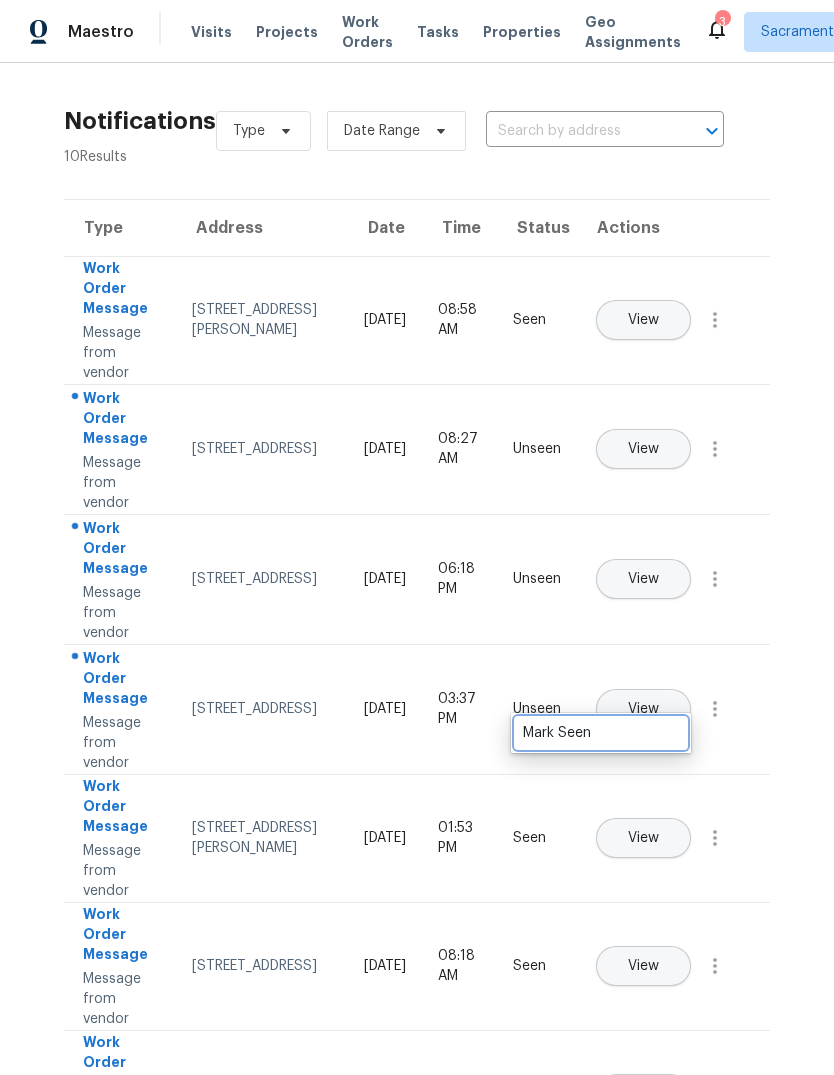 click on "Mark Seen" at bounding box center (601, 733) 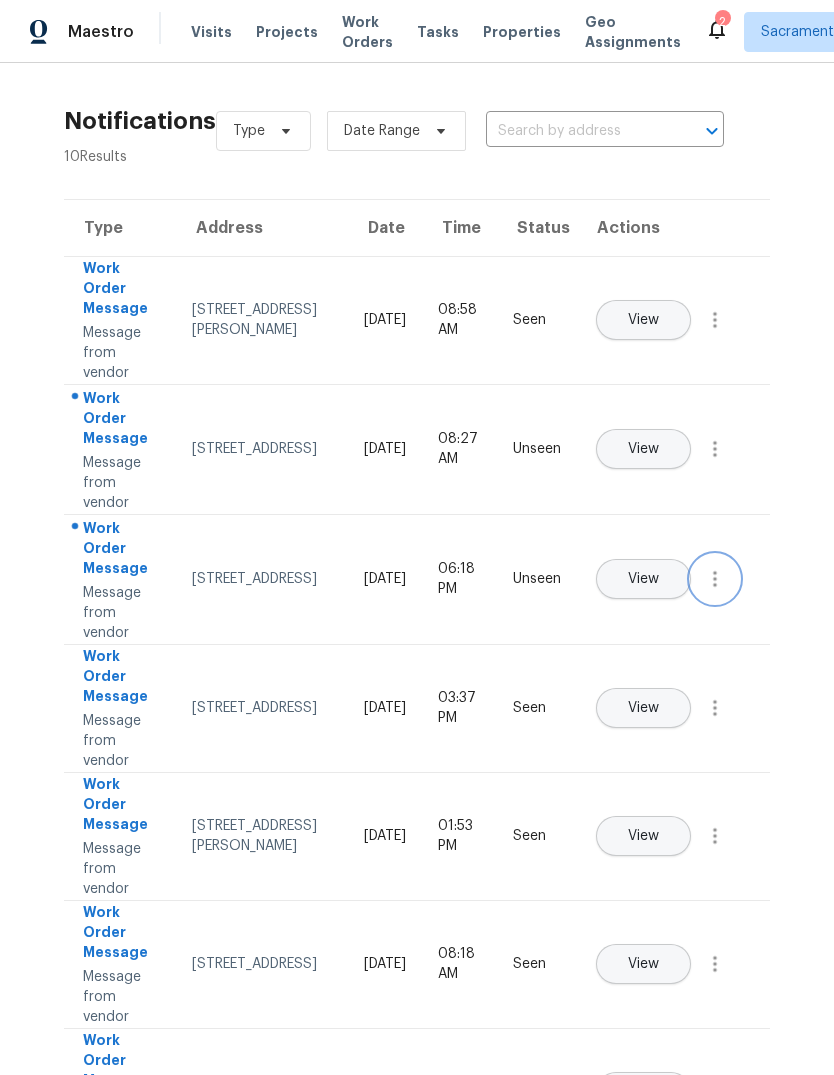 click 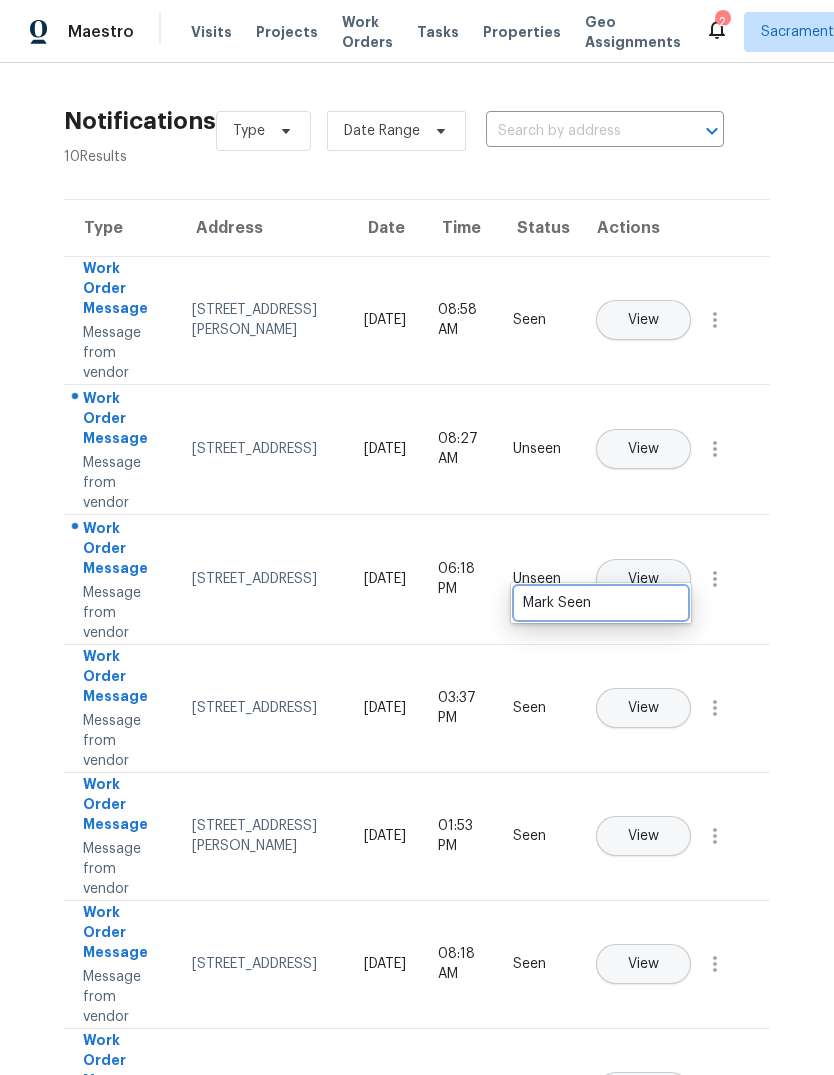 click on "Mark Seen" at bounding box center [601, 603] 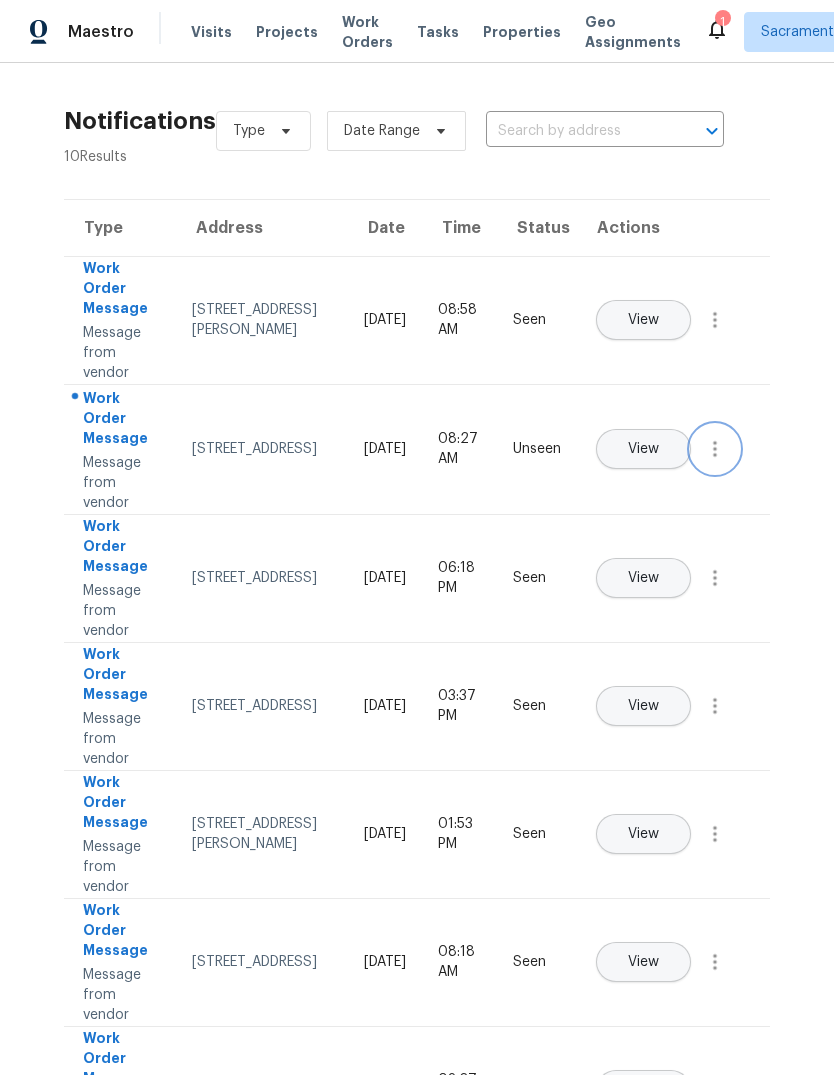 click 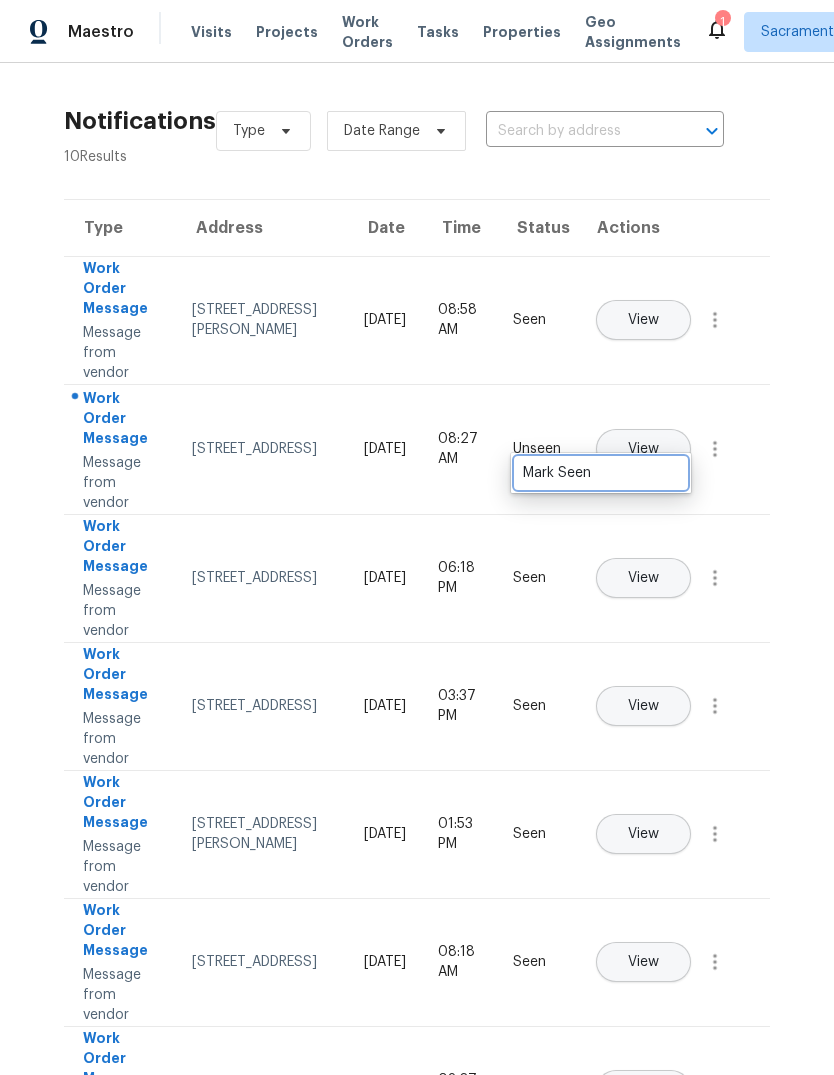 click on "Mark Seen" at bounding box center (601, 473) 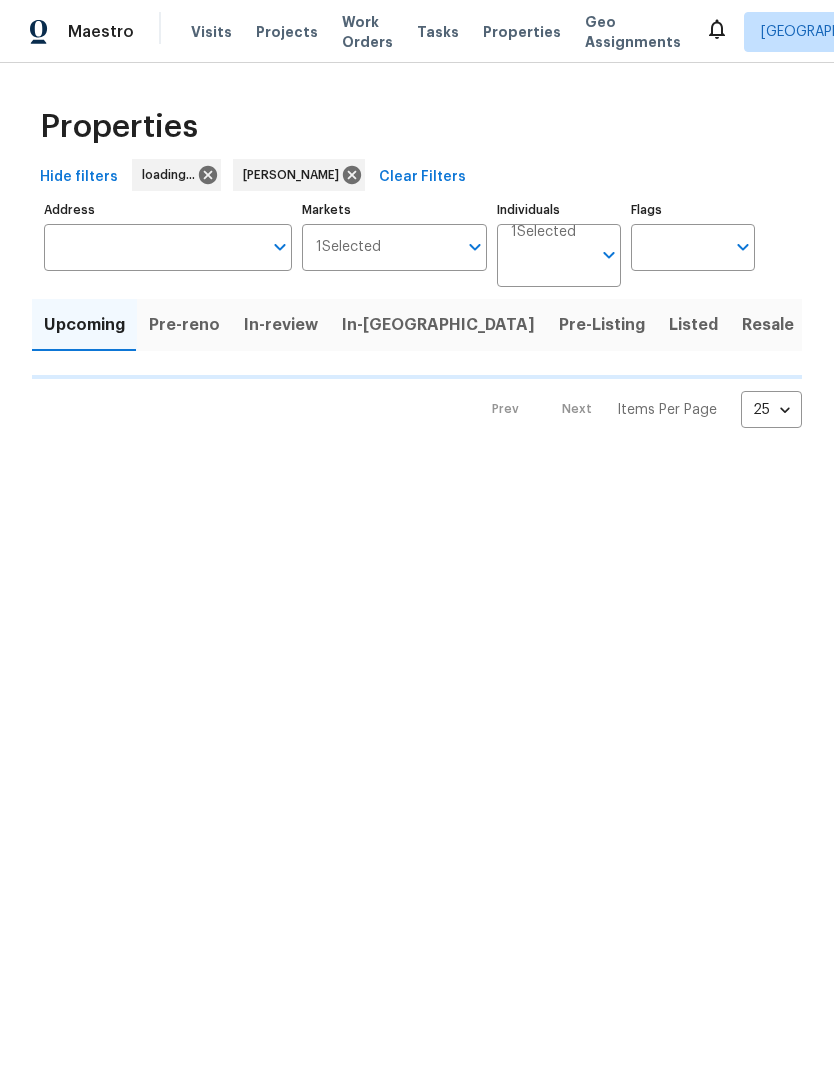 scroll, scrollTop: 0, scrollLeft: 0, axis: both 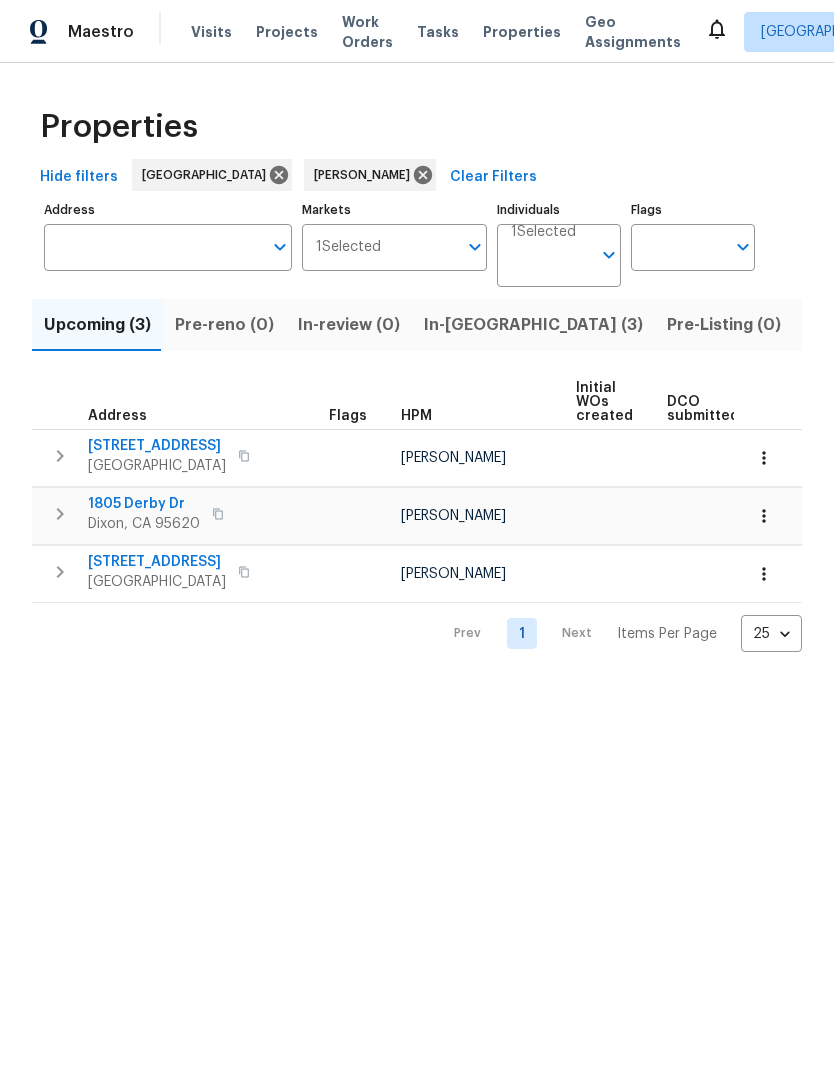 click on "Listed (18)" at bounding box center [846, 325] 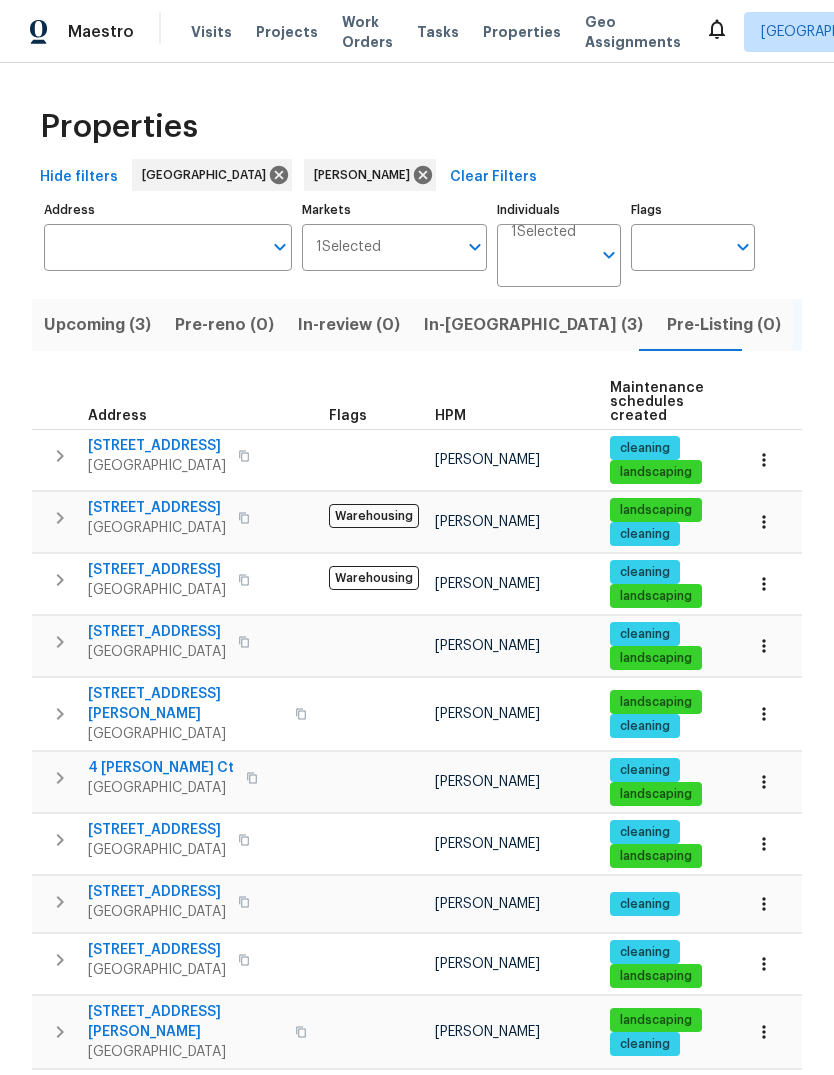 click 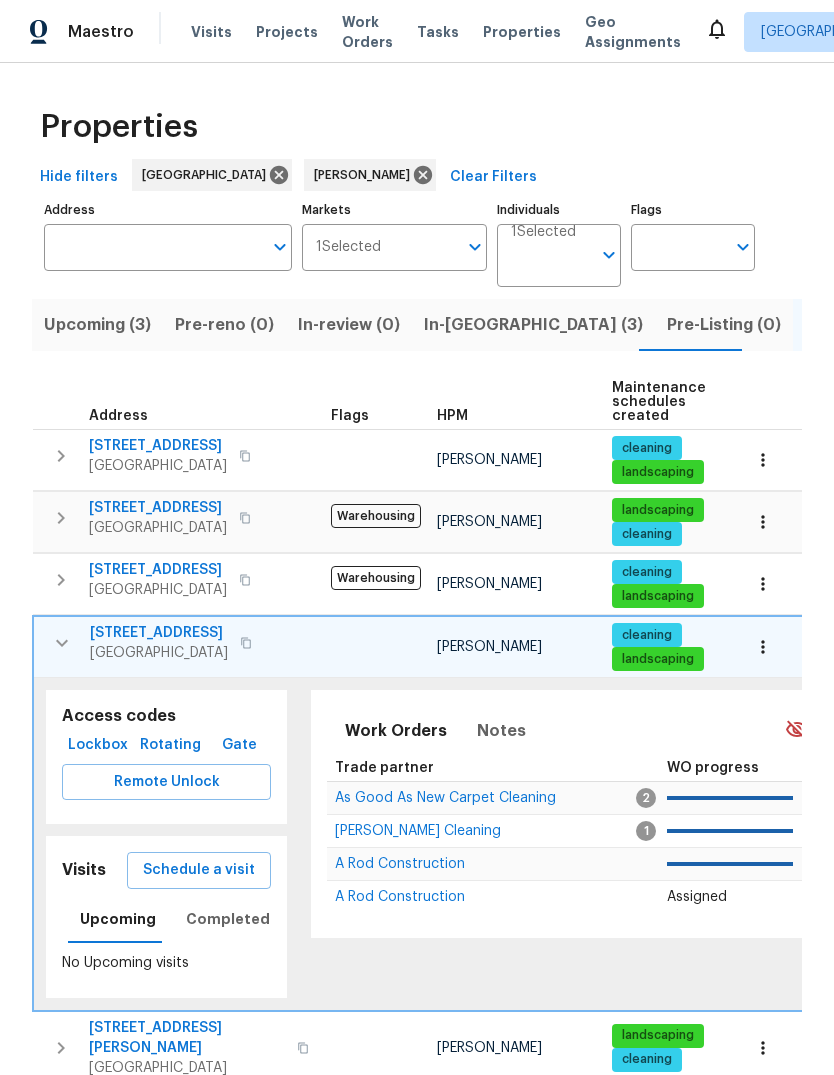 click on "Schedule a visit" at bounding box center [199, 870] 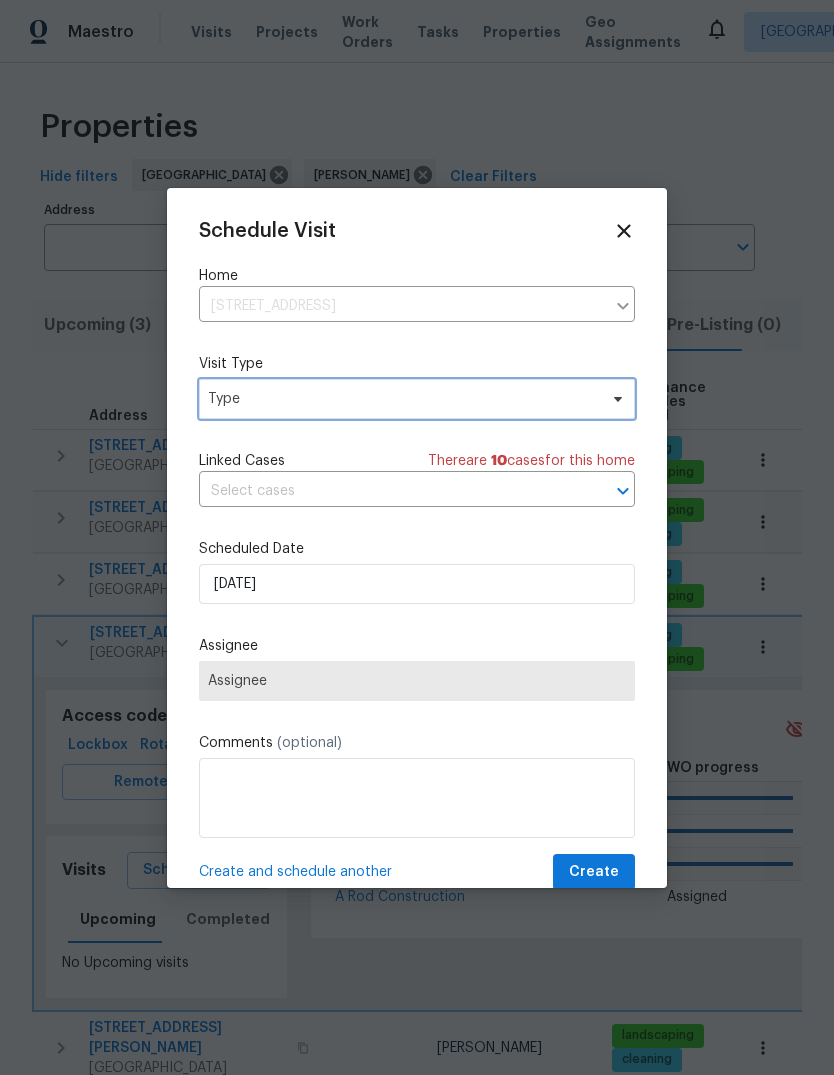 click on "Type" at bounding box center (402, 399) 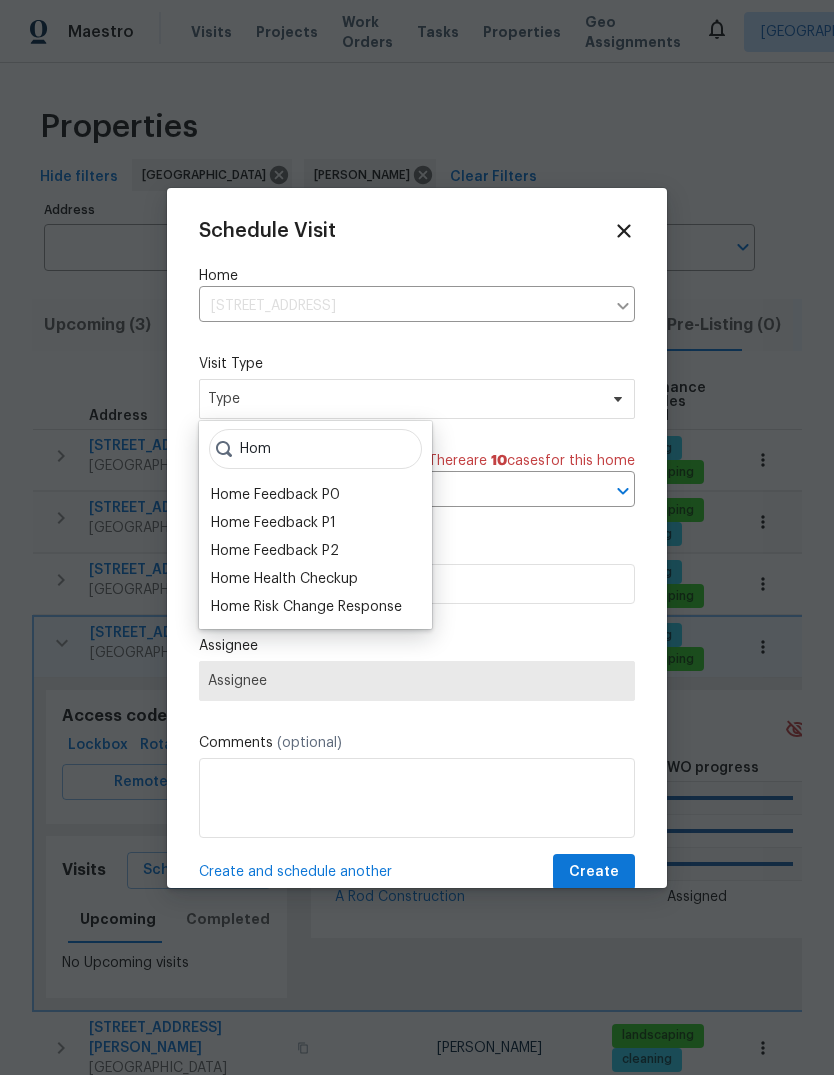 type on "Hom" 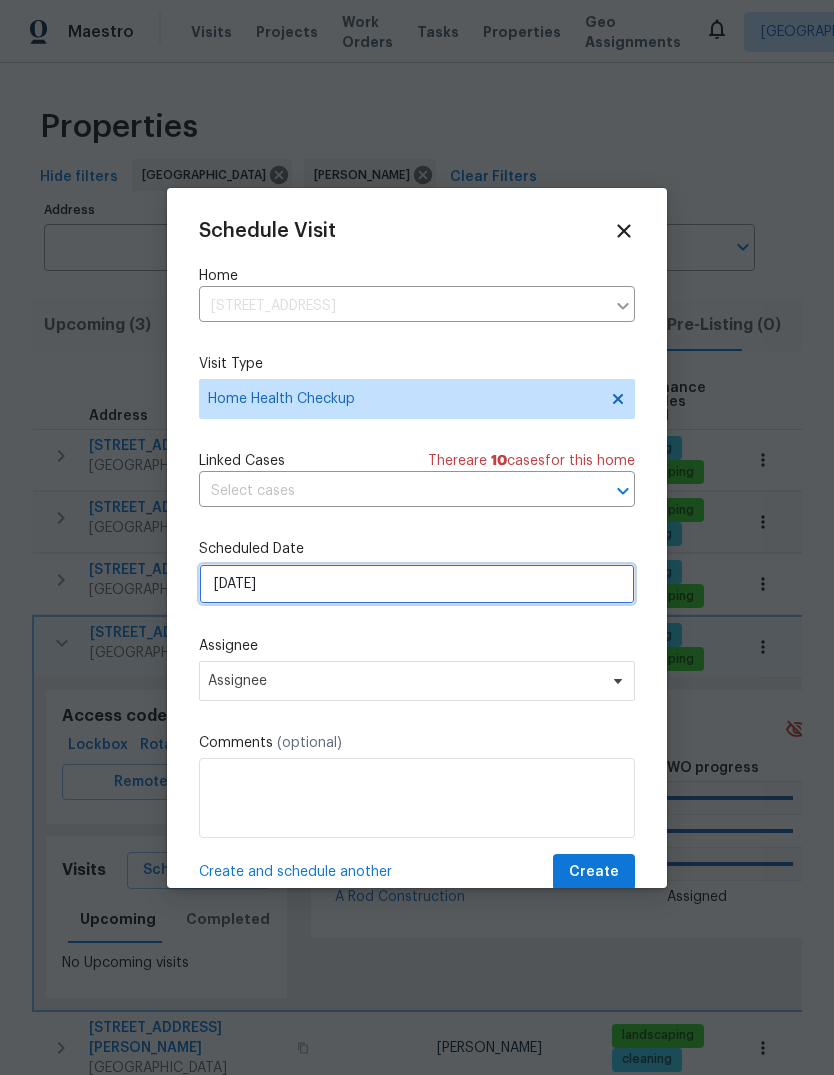 click on "[DATE]" at bounding box center (417, 584) 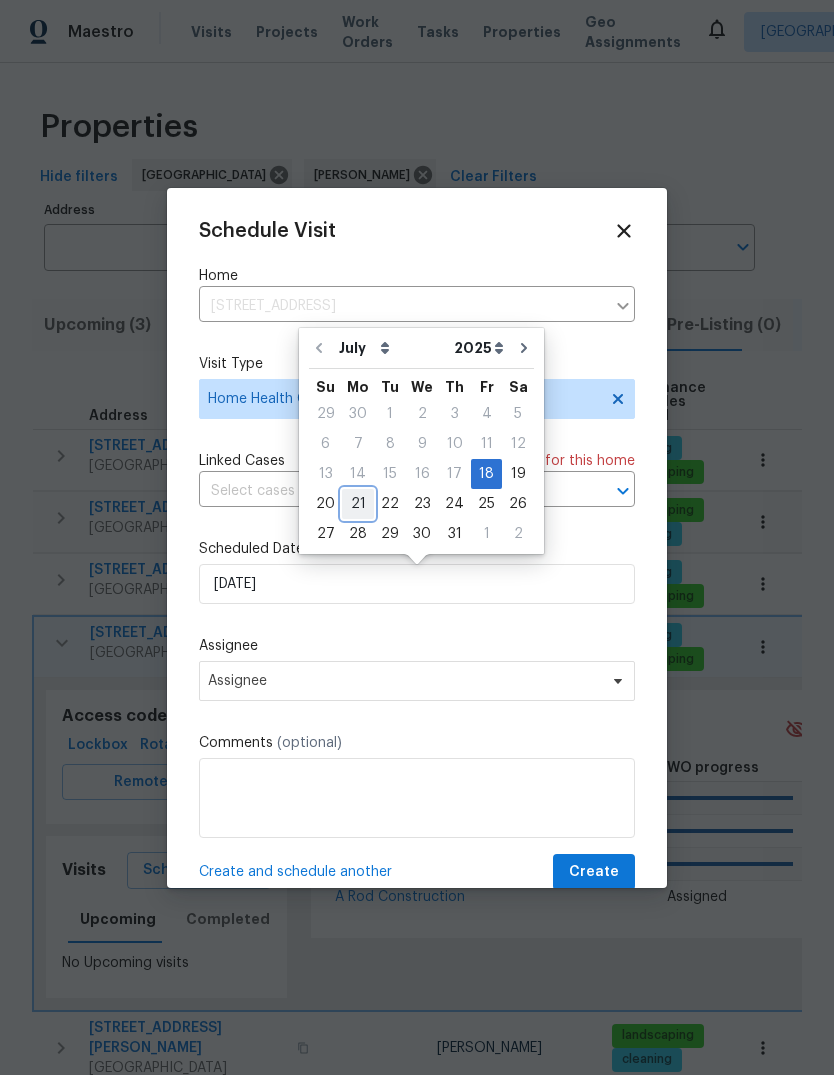 click on "21" at bounding box center [358, 504] 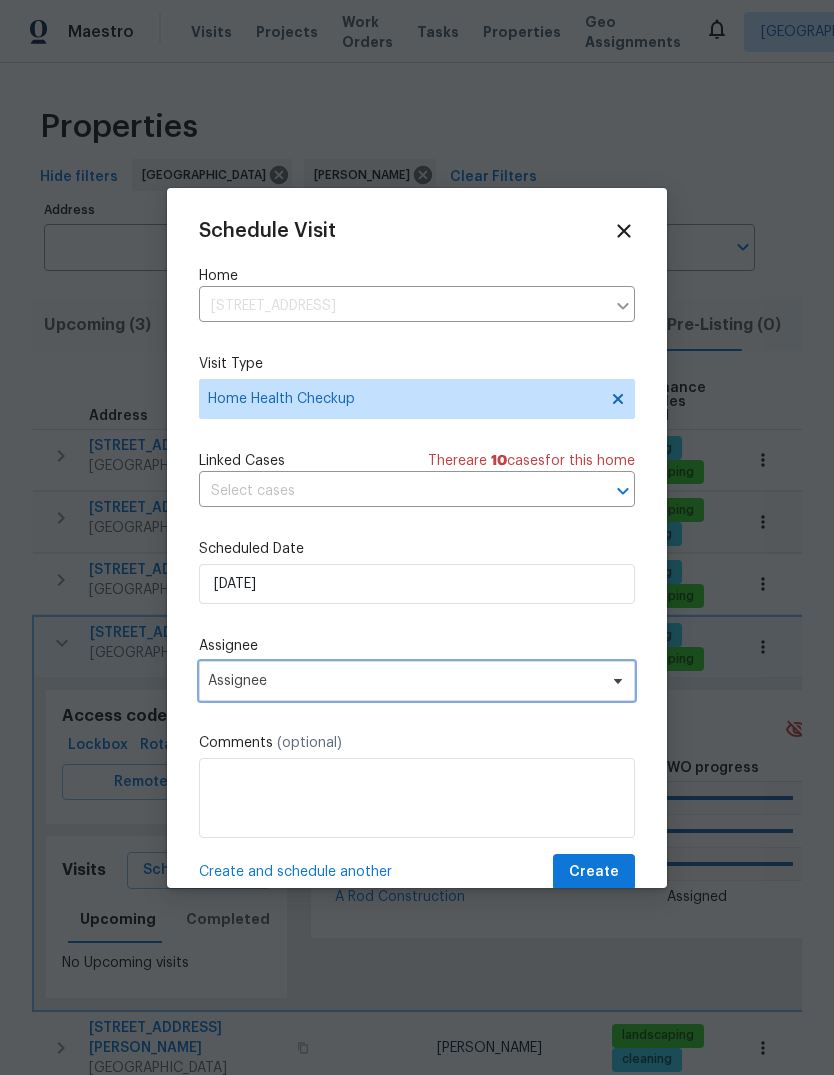 click at bounding box center (615, 681) 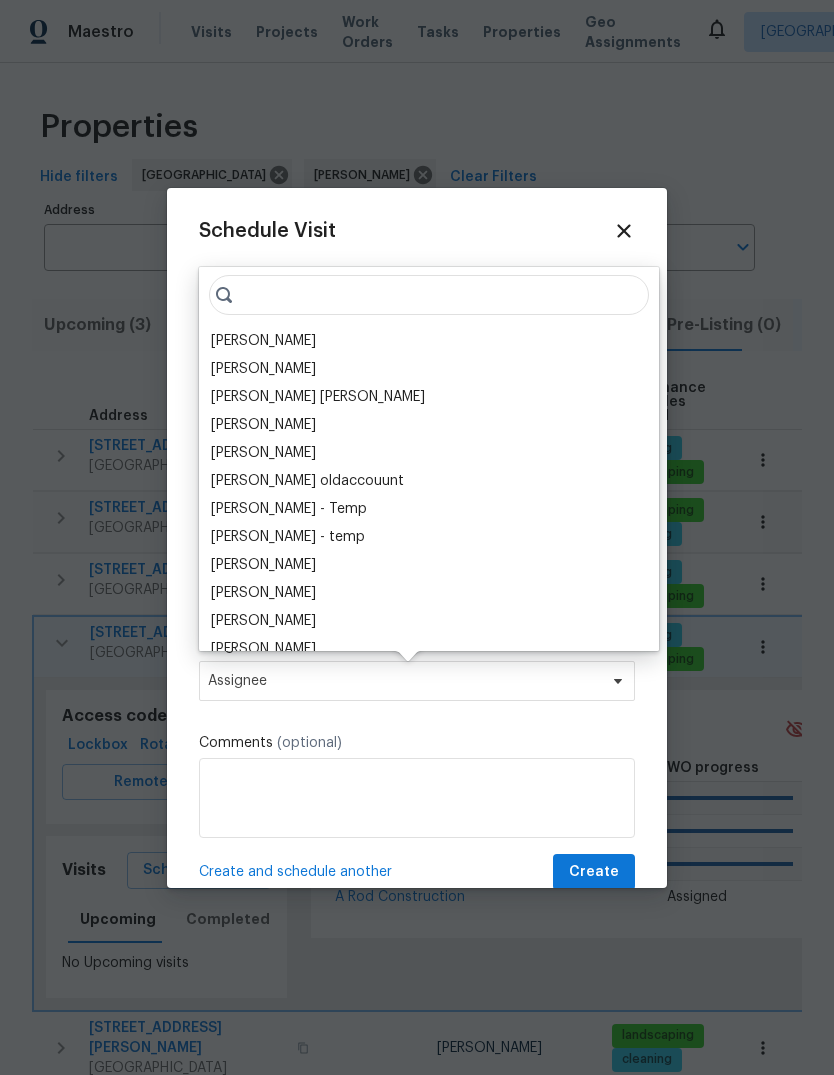 click on "[PERSON_NAME]" at bounding box center [429, 341] 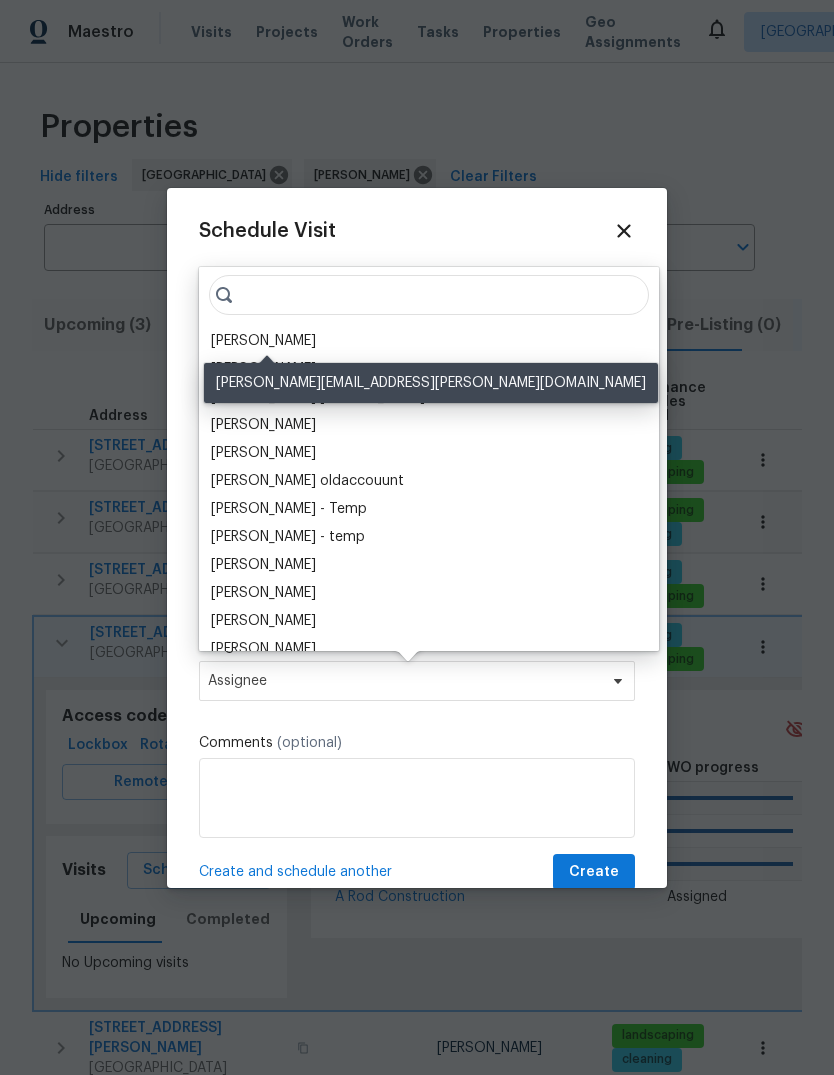 click on "[PERSON_NAME]" at bounding box center (263, 341) 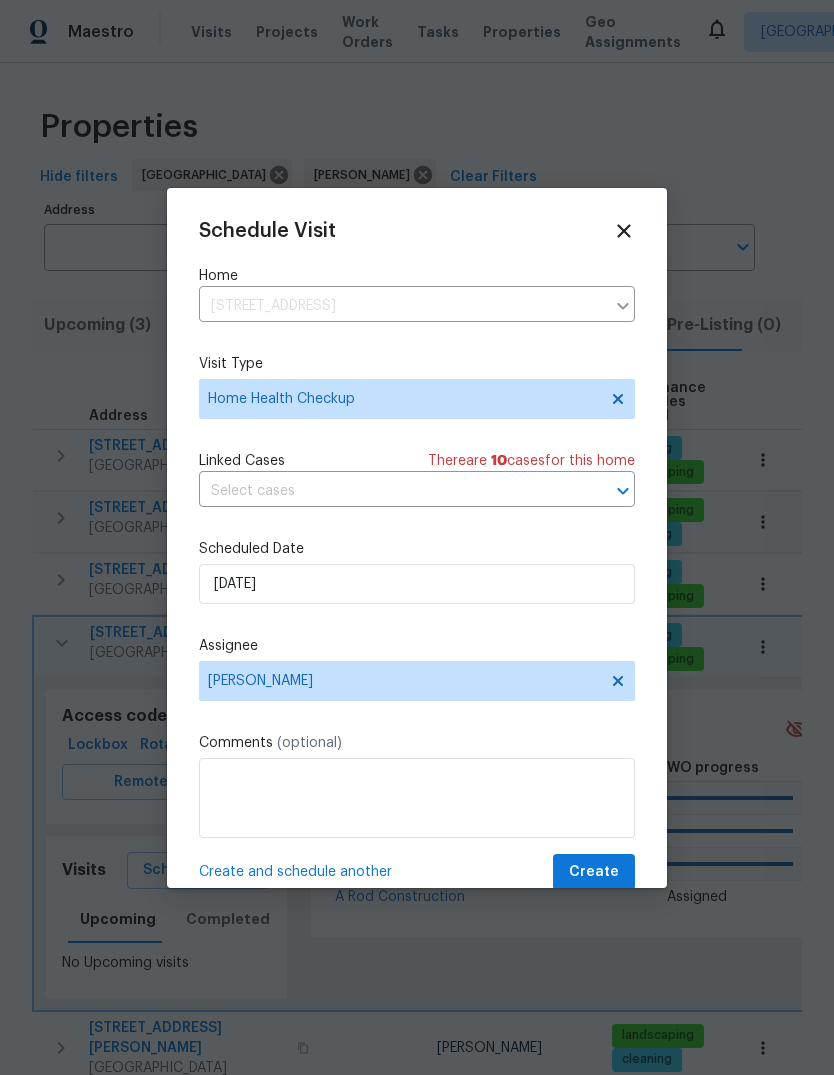 click on "Create" at bounding box center [594, 872] 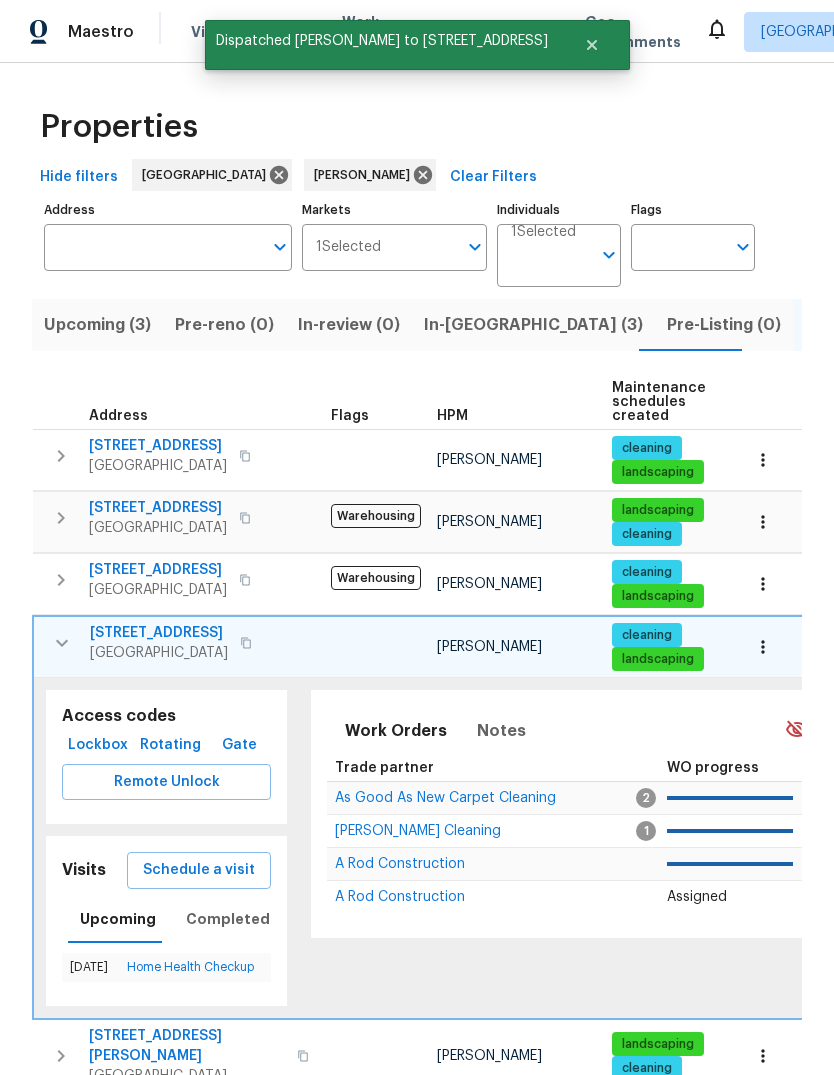 click 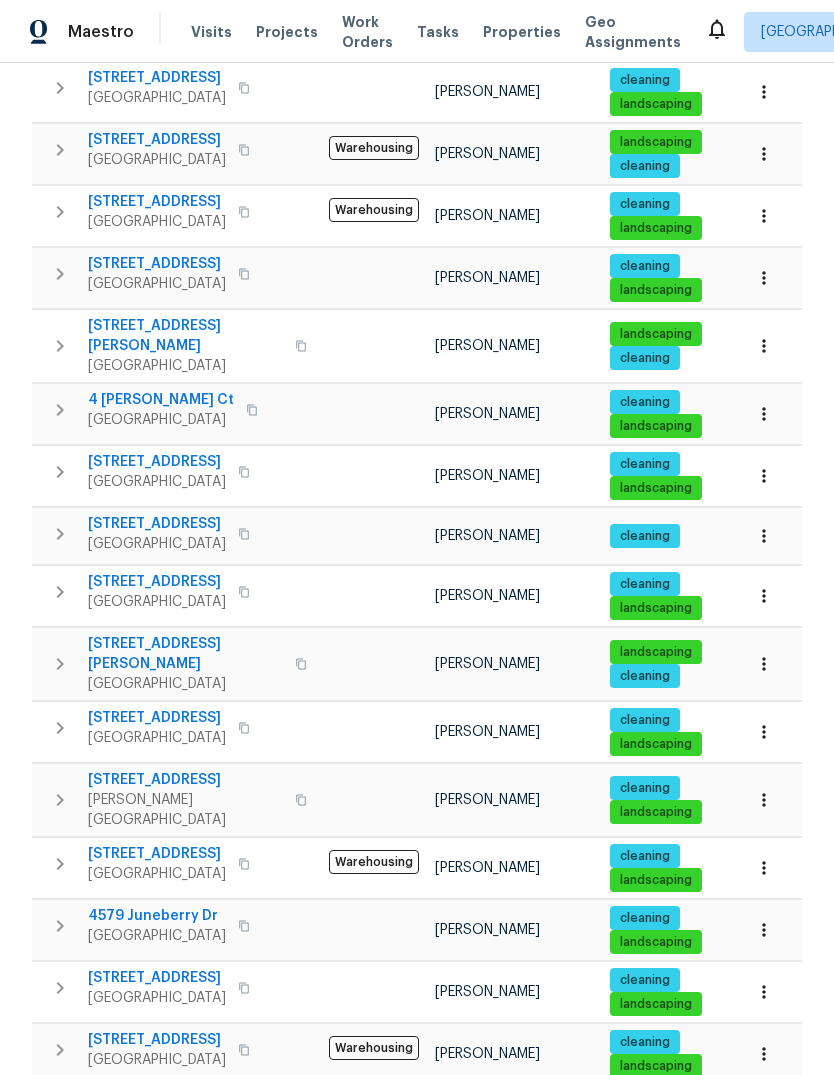 scroll, scrollTop: 370, scrollLeft: 0, axis: vertical 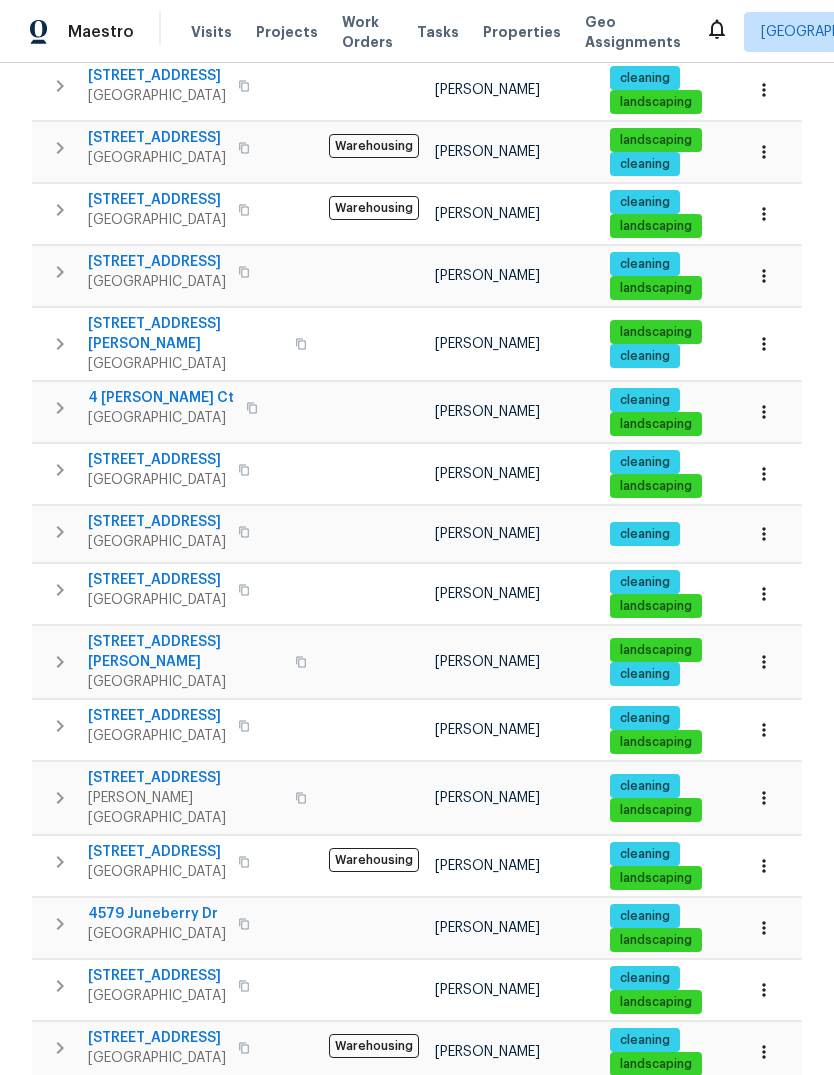 click 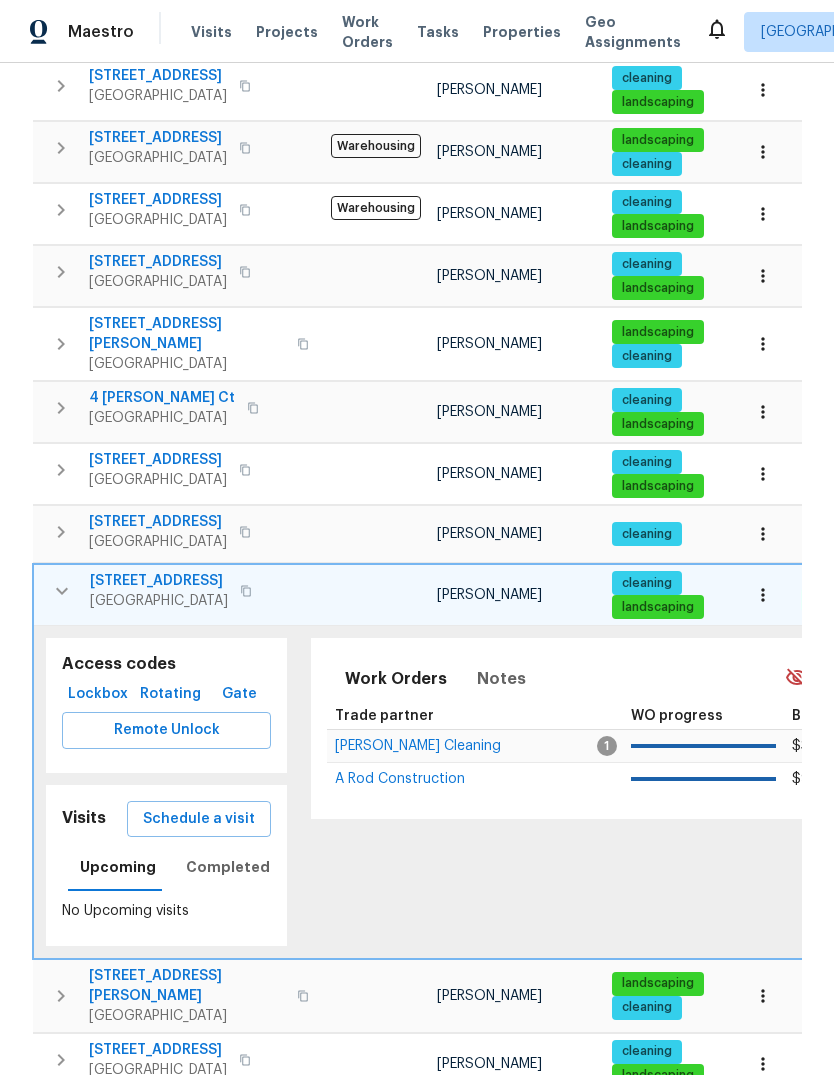 click on "Schedule a visit" at bounding box center [199, 819] 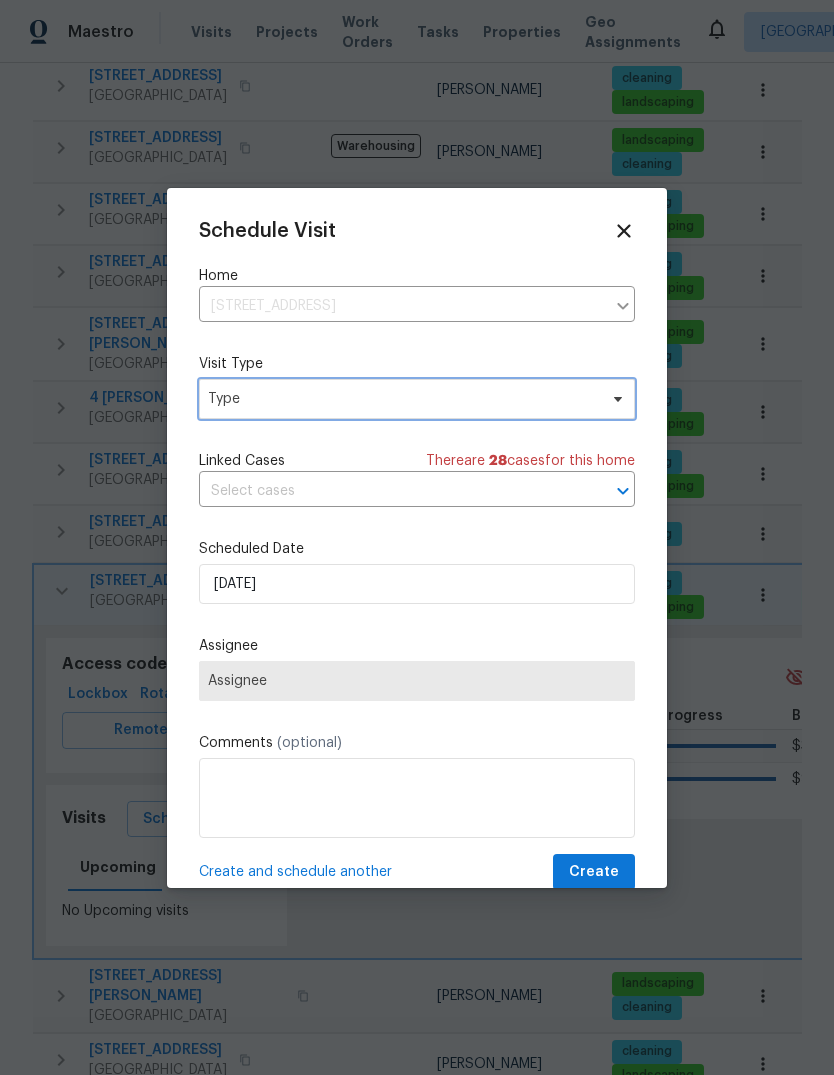 click on "Type" at bounding box center (417, 399) 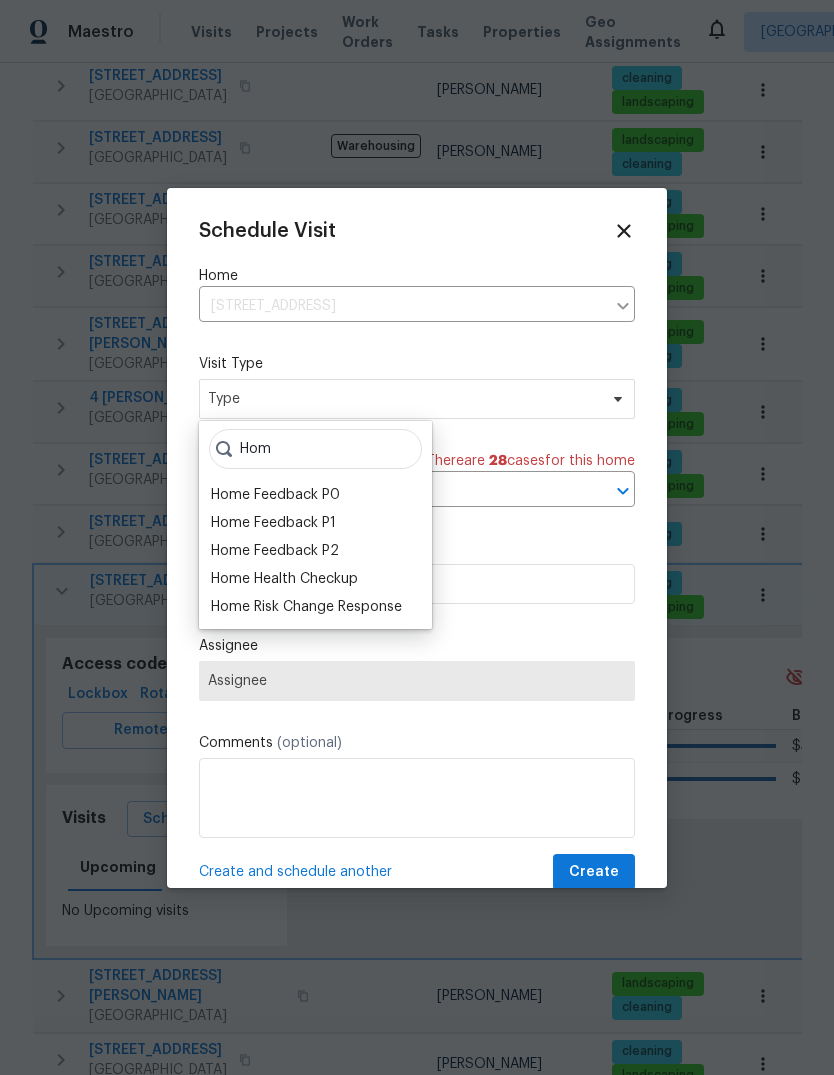 type on "Hom" 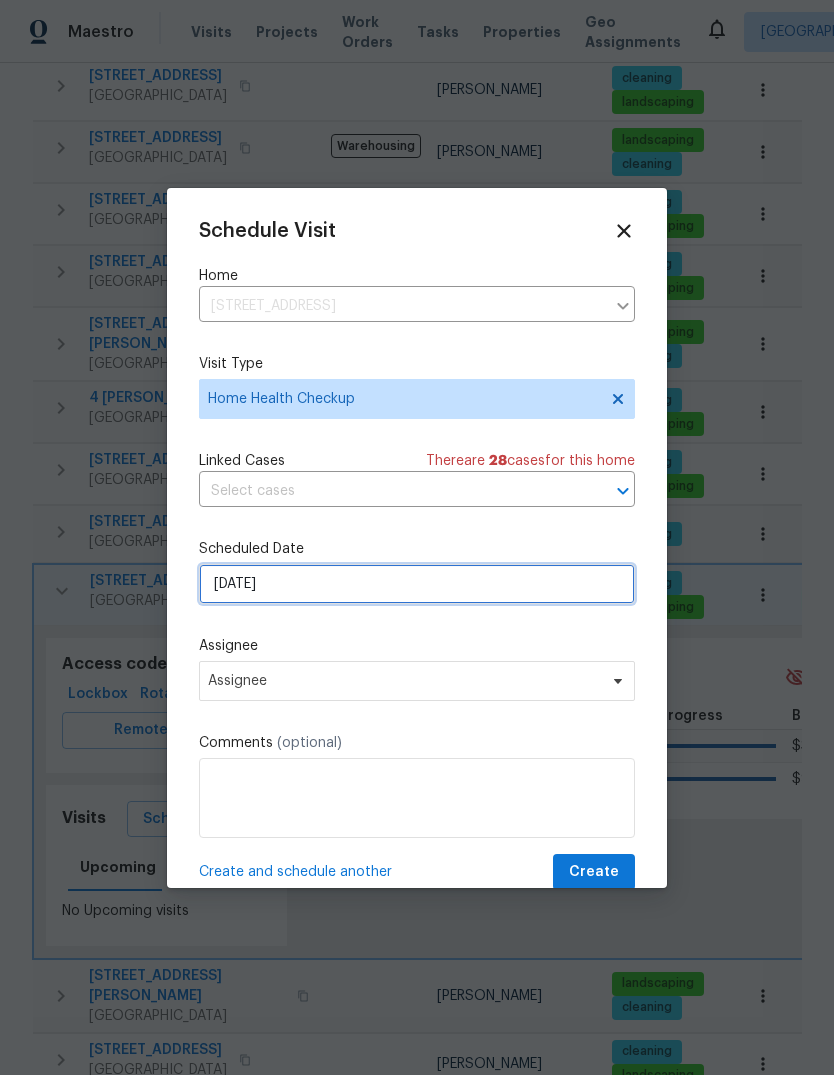 click on "[DATE]" at bounding box center [417, 584] 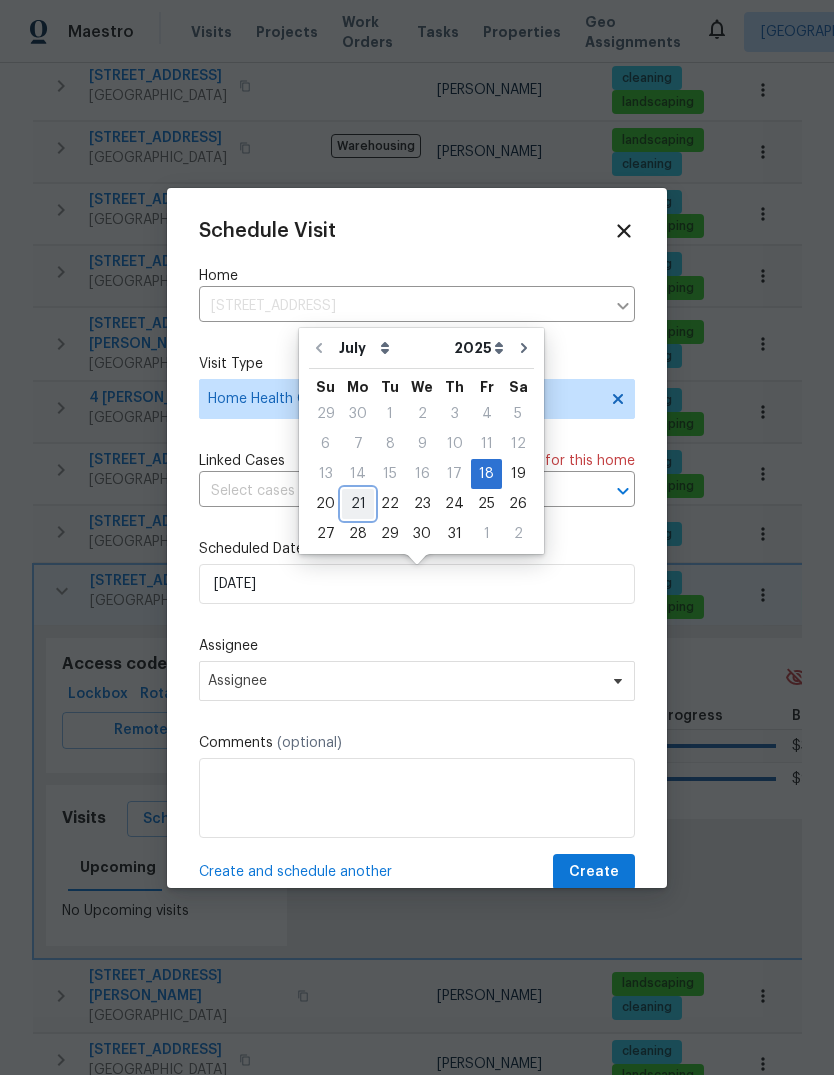 click on "21" at bounding box center [358, 504] 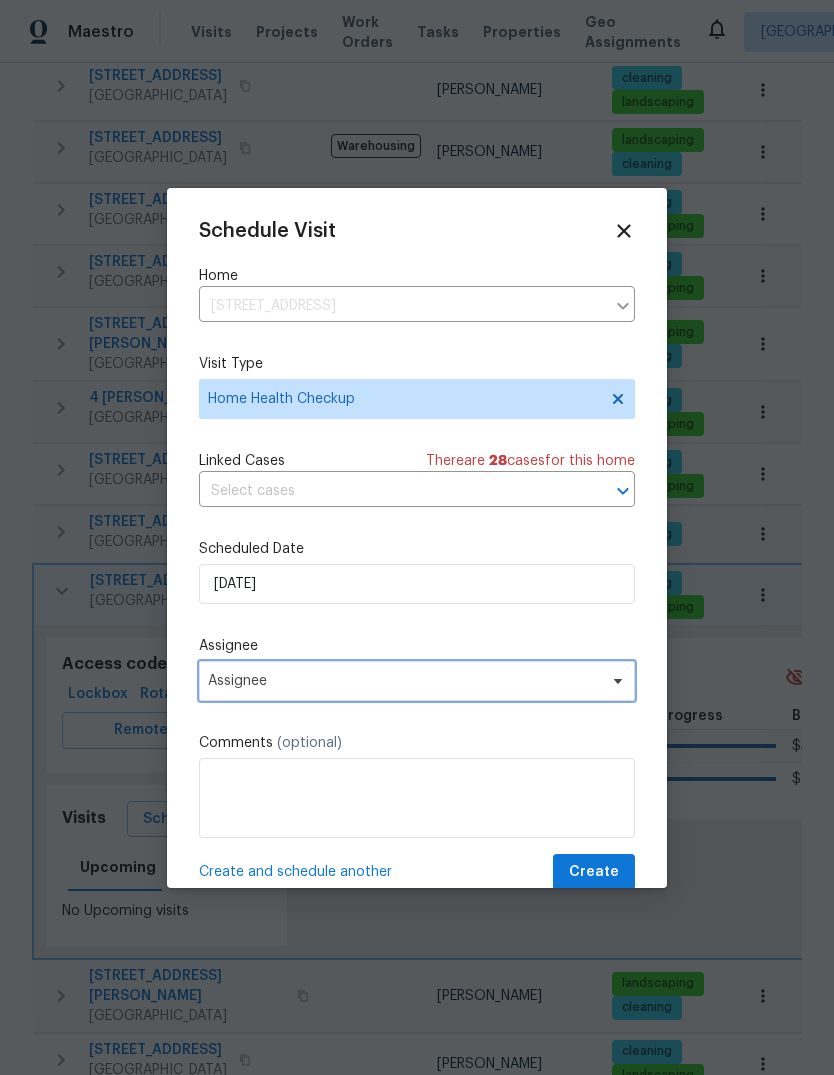 click 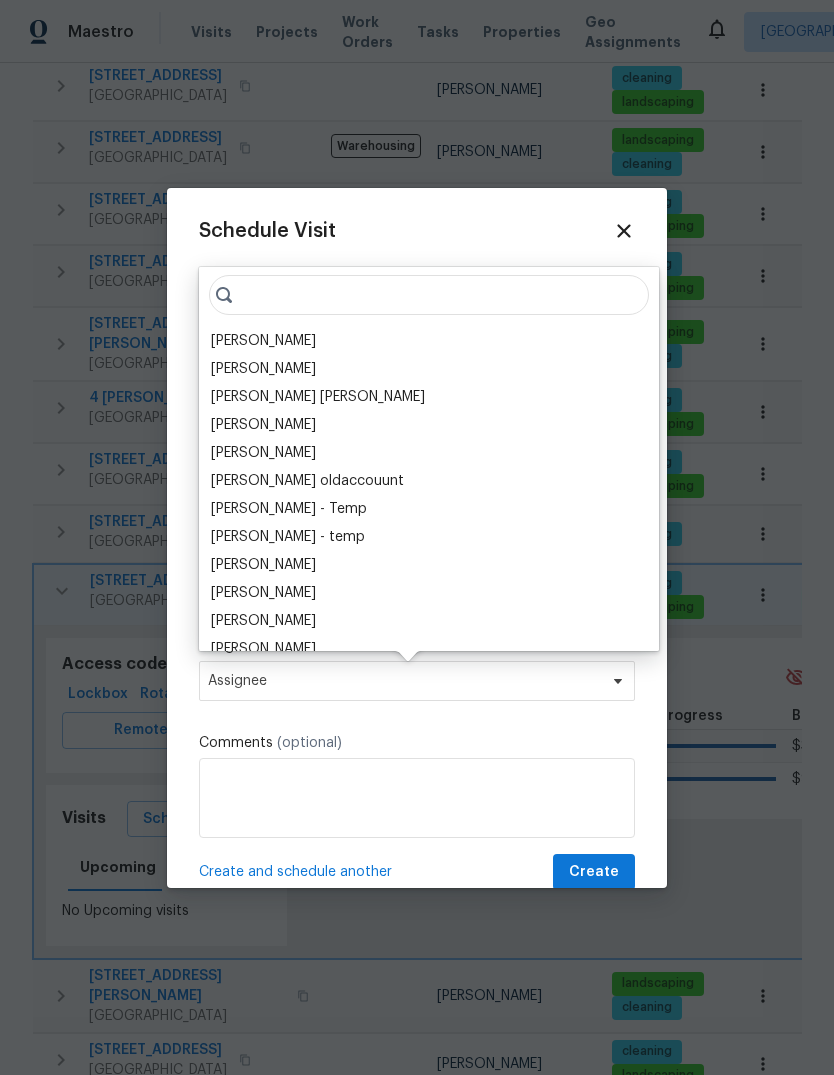 click on "[PERSON_NAME]" at bounding box center [429, 341] 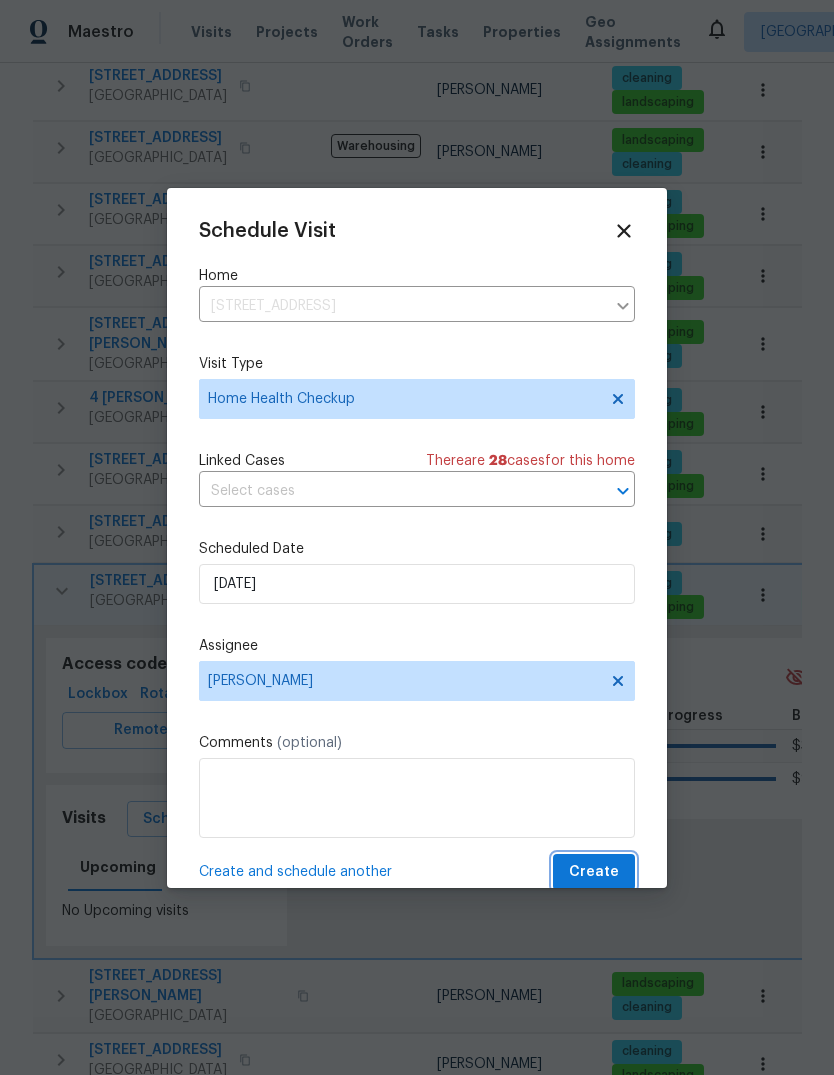 click on "Create" at bounding box center (594, 872) 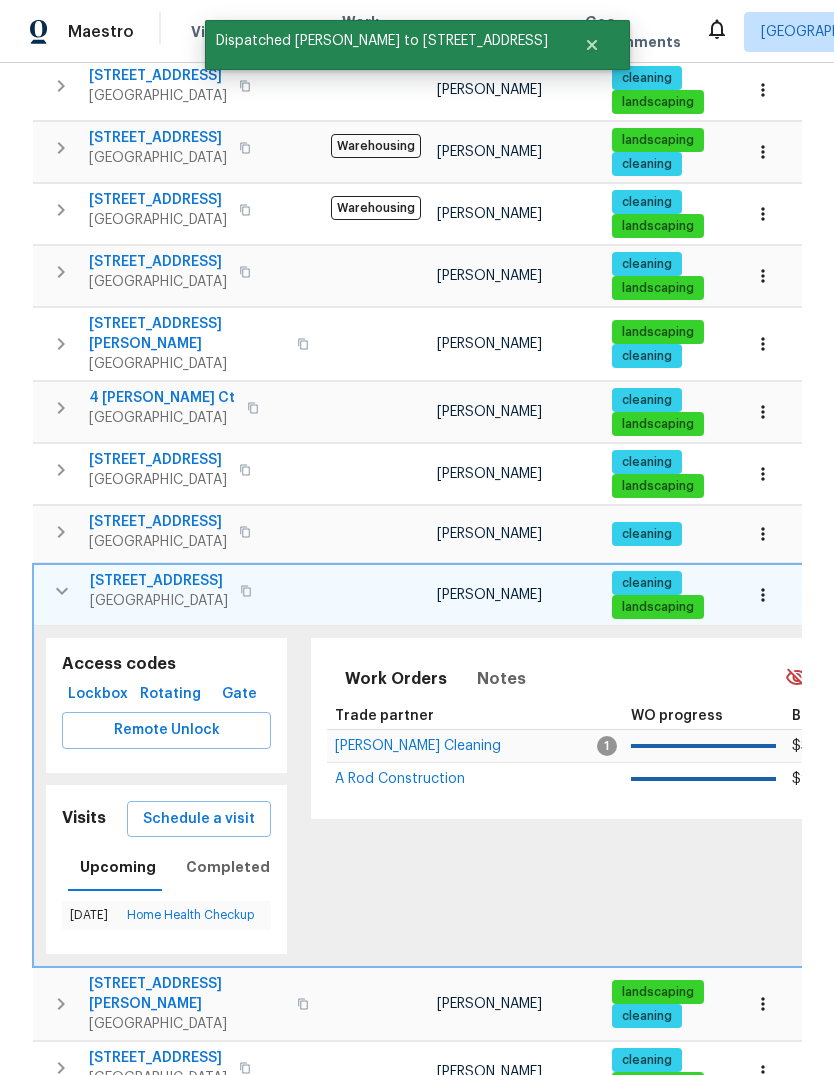 click at bounding box center [62, 591] 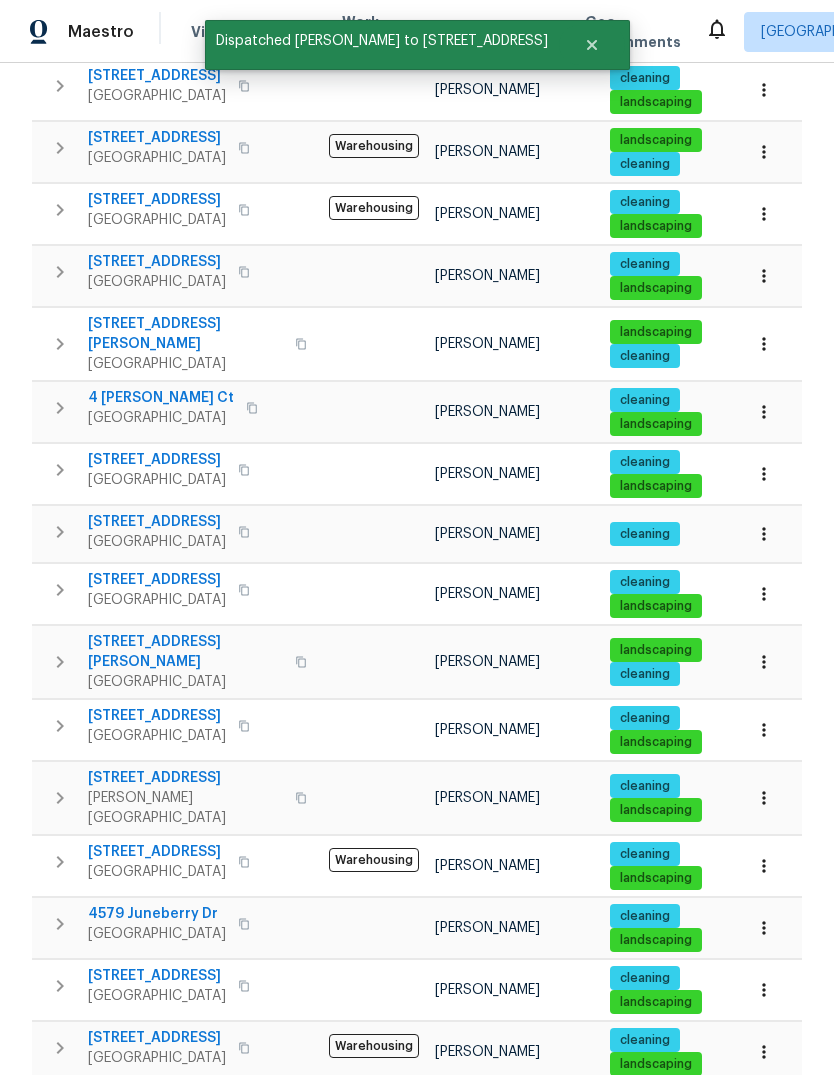 click 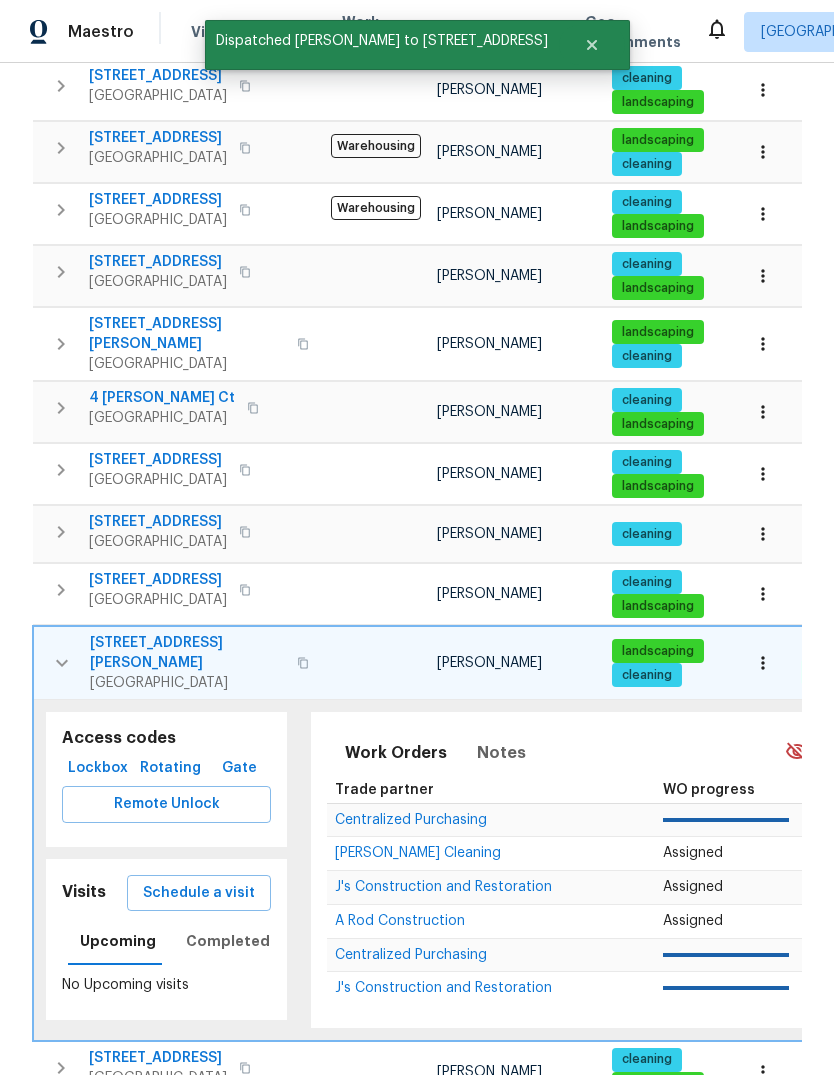 click on "Schedule a visit" at bounding box center [199, 893] 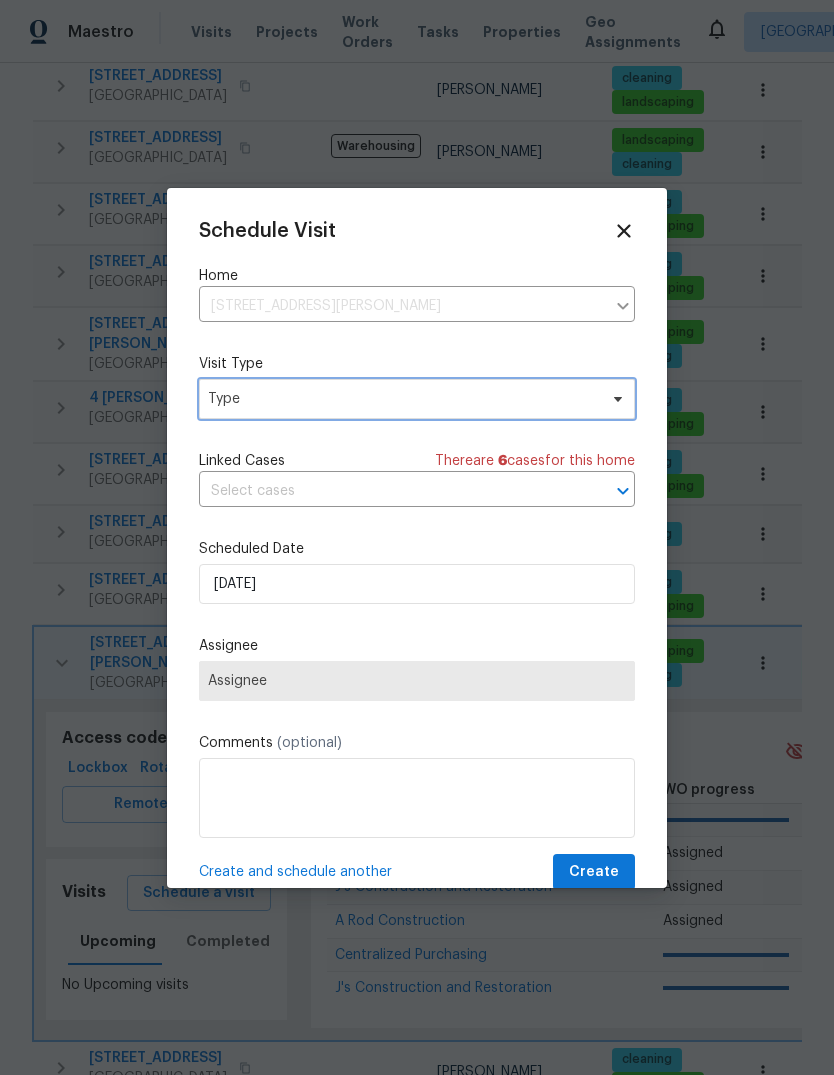 click on "Type" at bounding box center (402, 399) 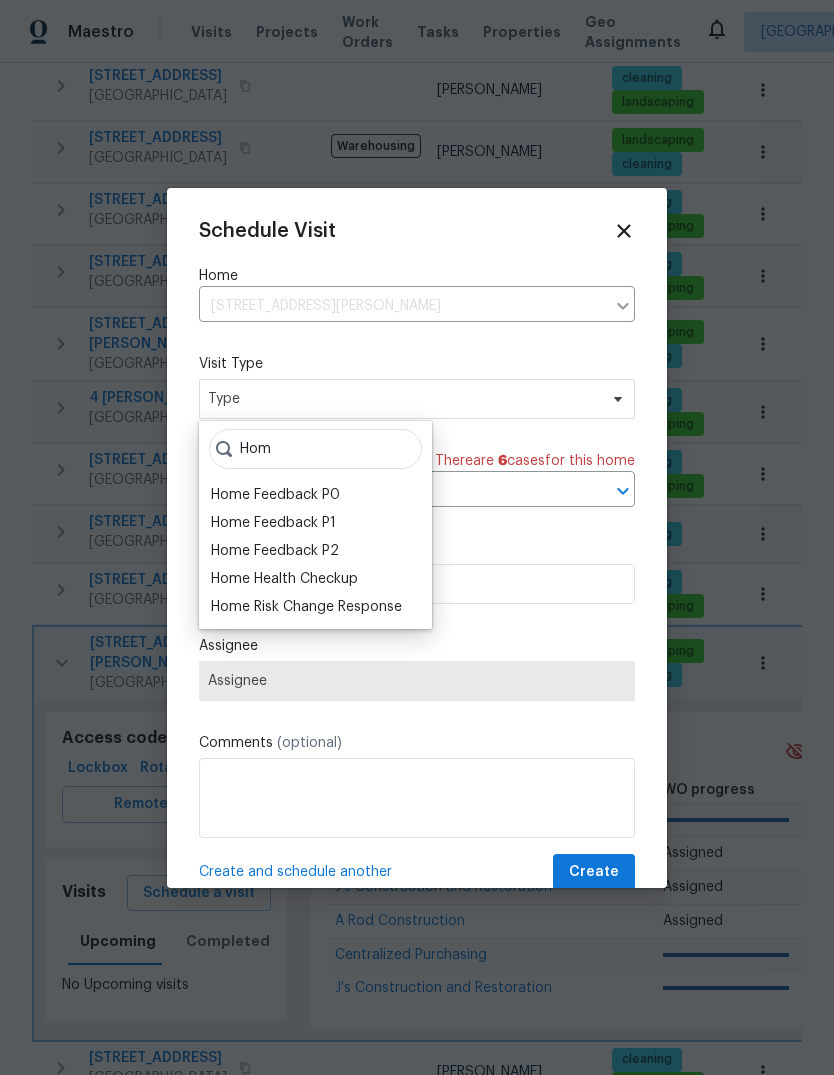 type on "Hom" 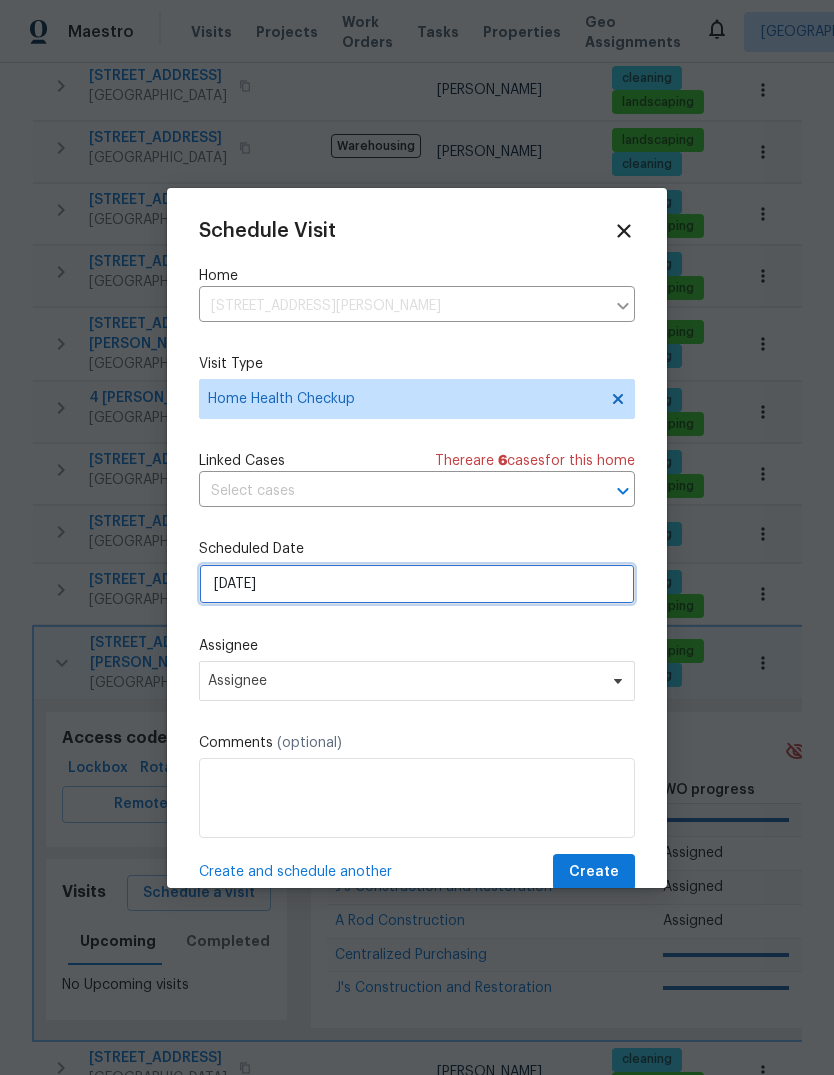 click on "[DATE]" at bounding box center [417, 584] 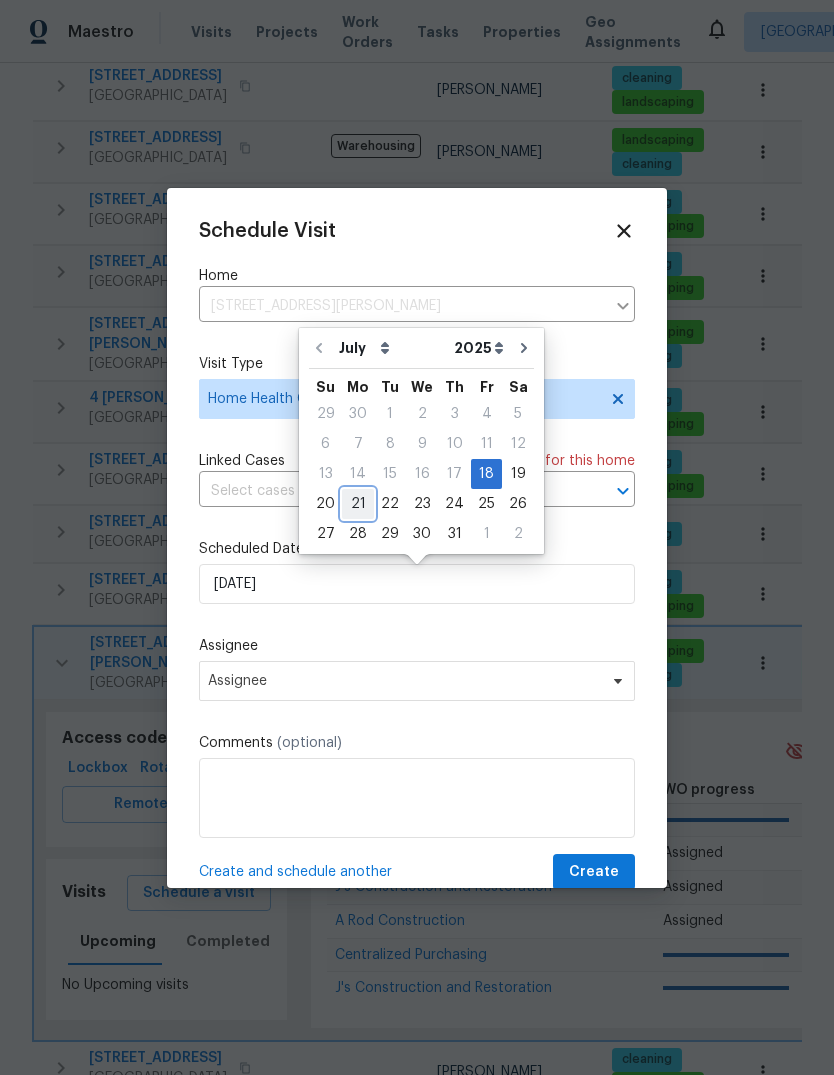 click on "21" at bounding box center [358, 504] 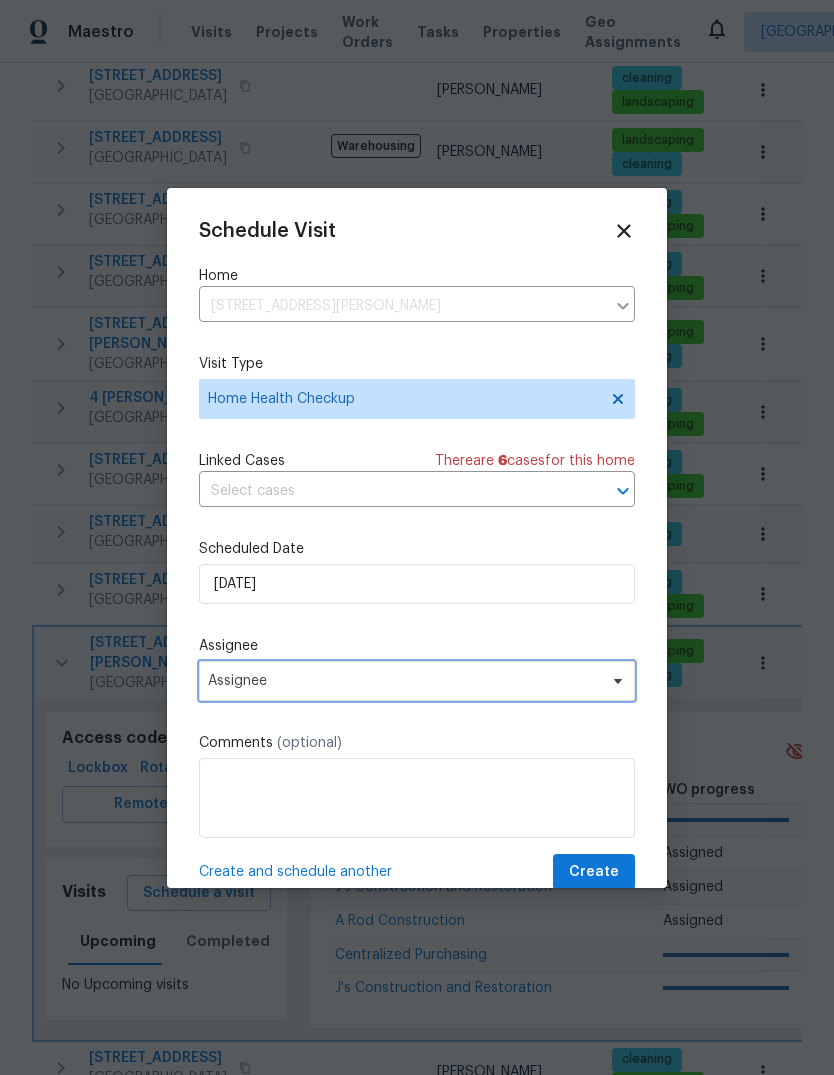 click on "Assignee" at bounding box center (404, 681) 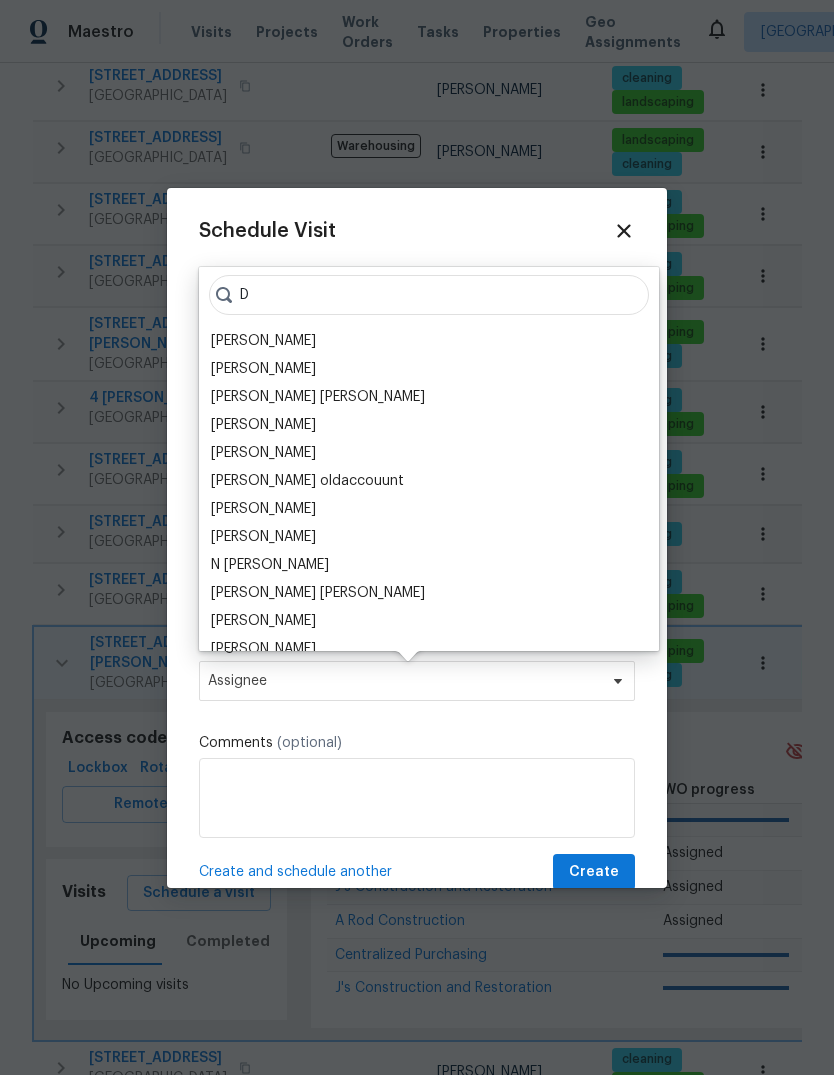 type on "D" 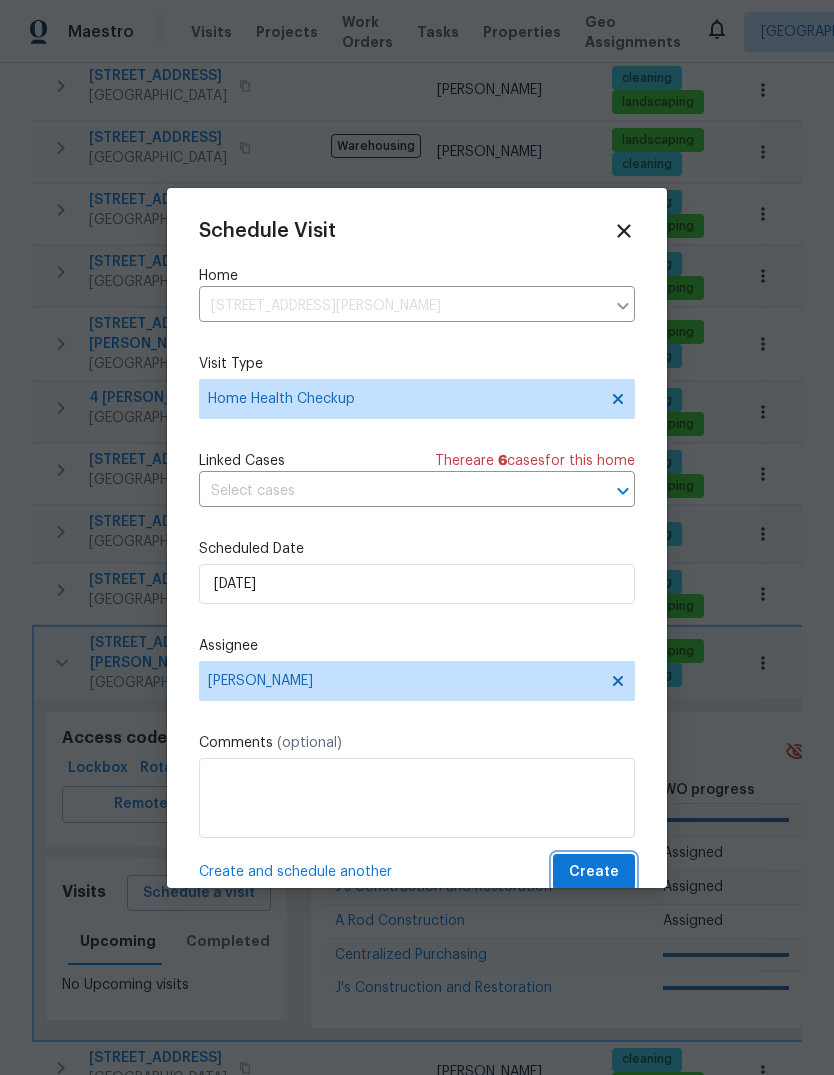 click on "Create" at bounding box center [594, 872] 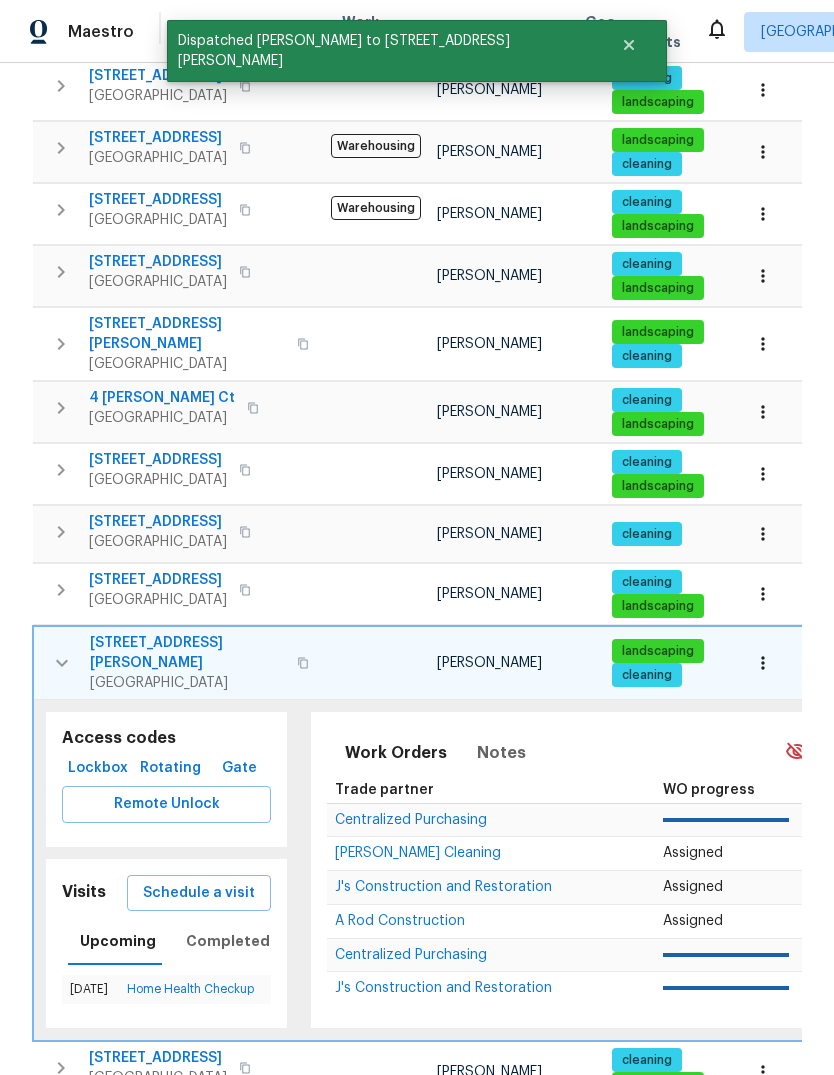 click 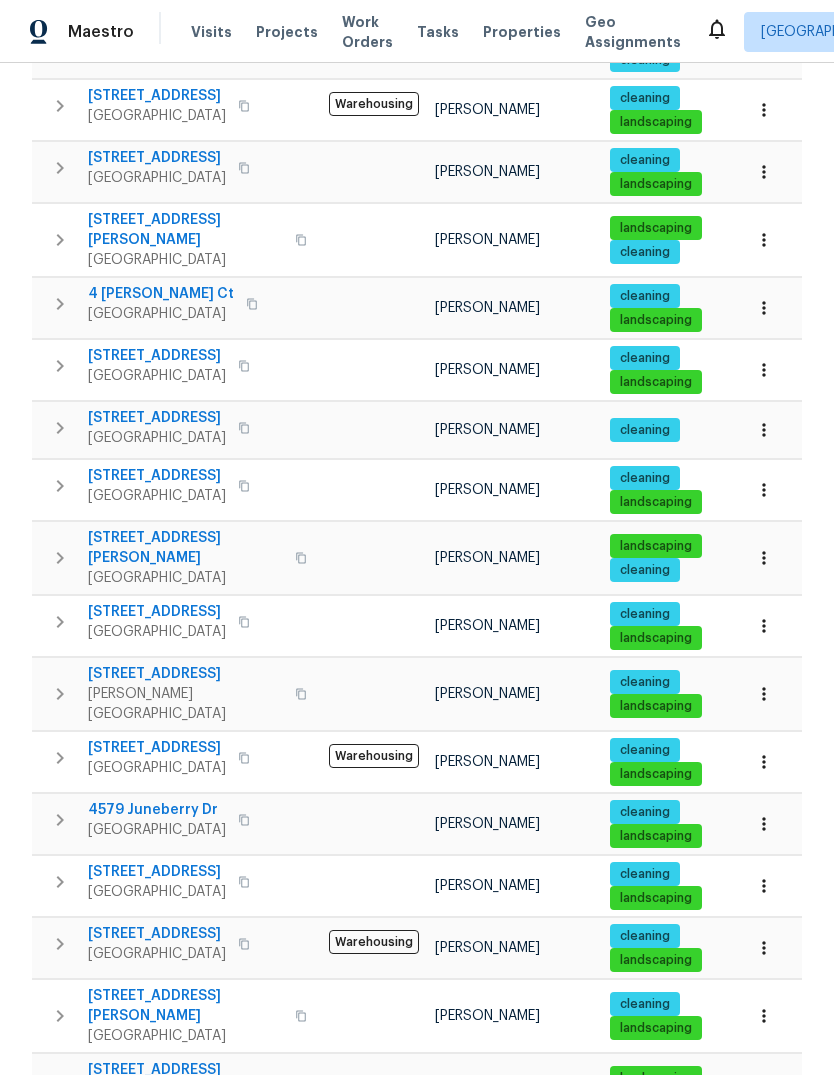 scroll, scrollTop: 473, scrollLeft: 0, axis: vertical 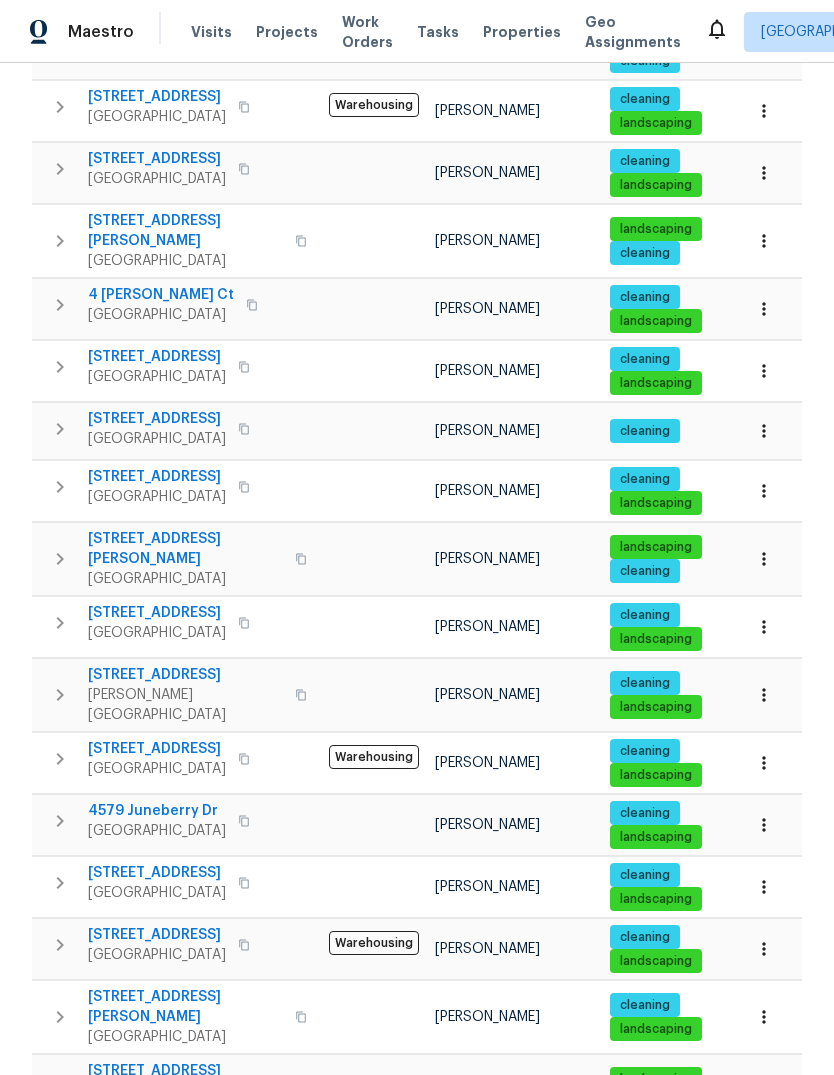 click 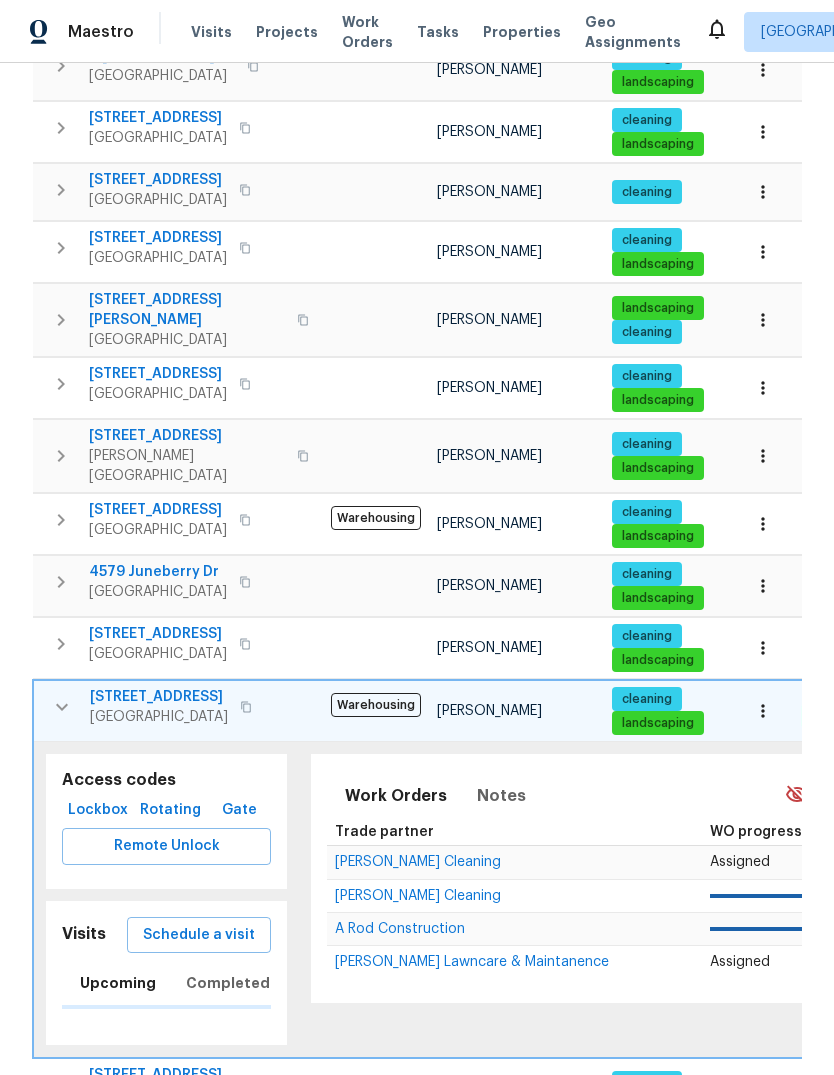 scroll, scrollTop: 719, scrollLeft: 0, axis: vertical 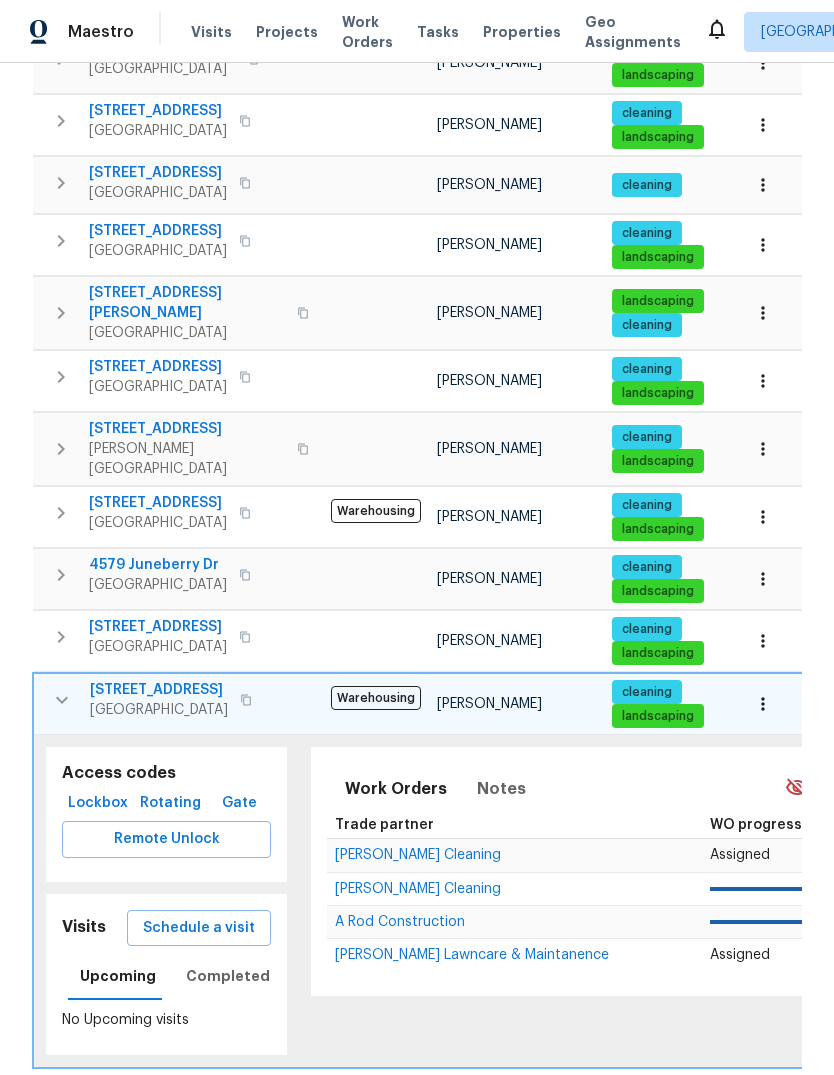 click on "Schedule a visit" at bounding box center (199, 928) 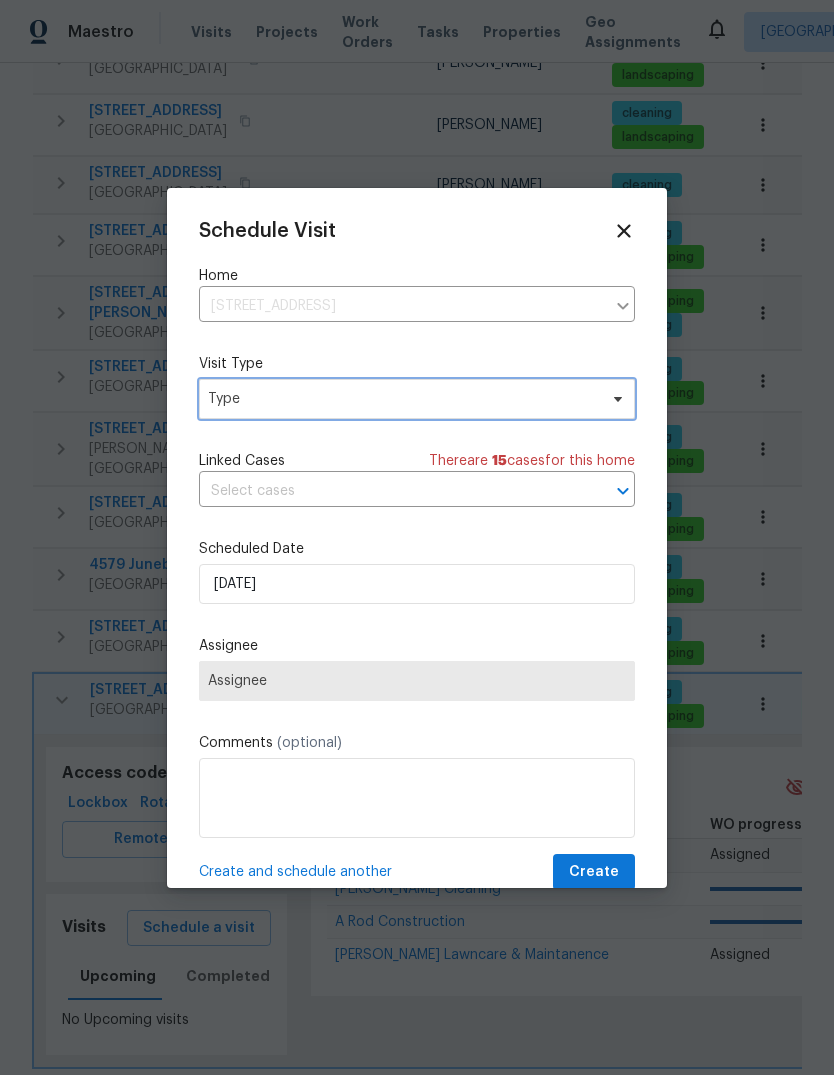 click on "Type" at bounding box center (417, 399) 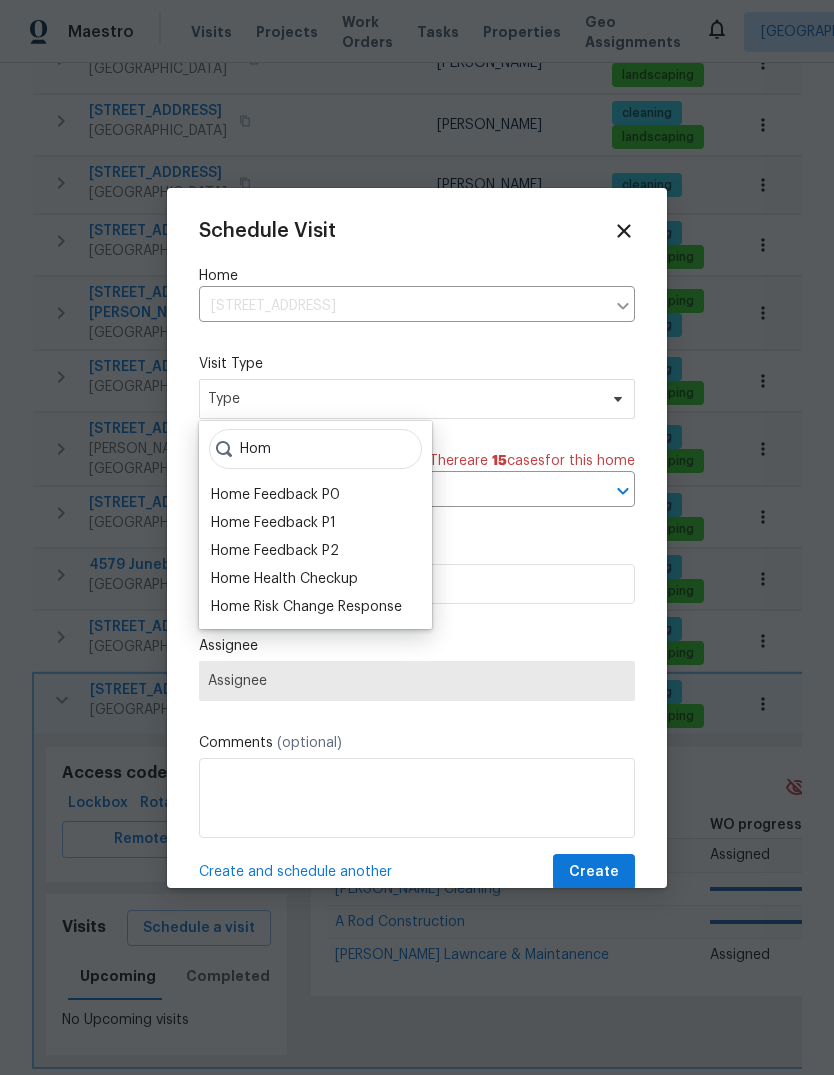 type on "Hom" 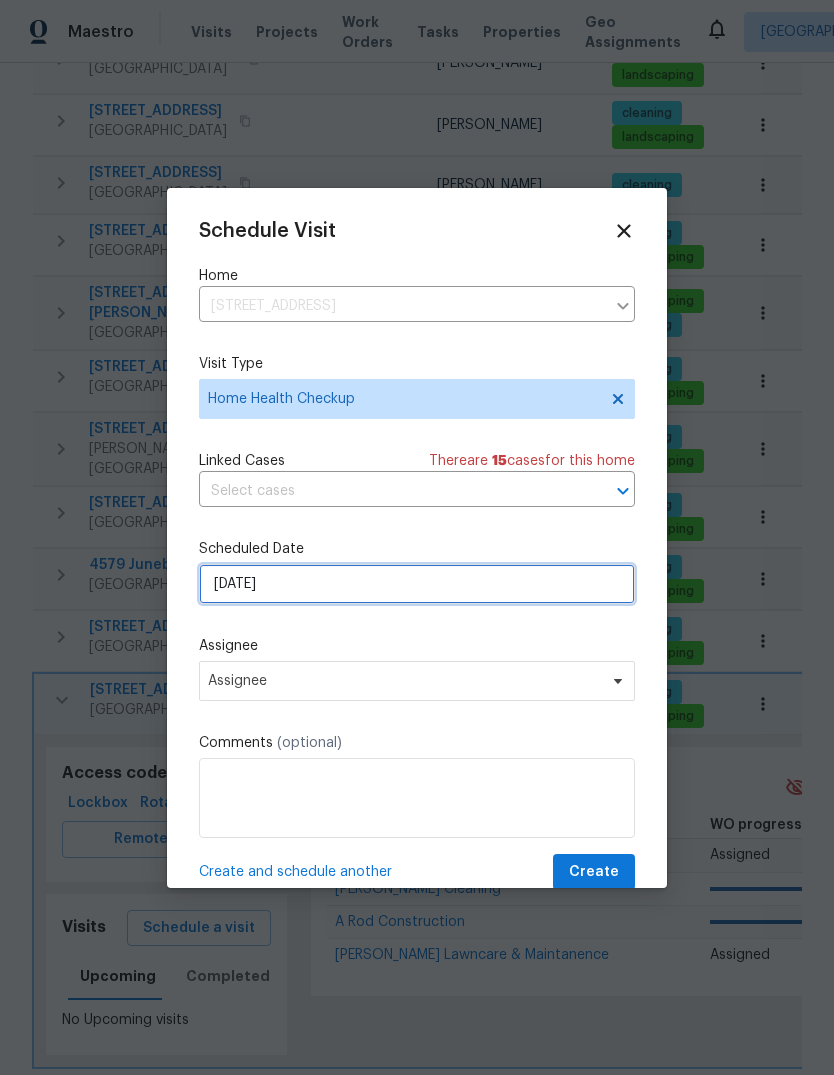 click on "[DATE]" at bounding box center (417, 584) 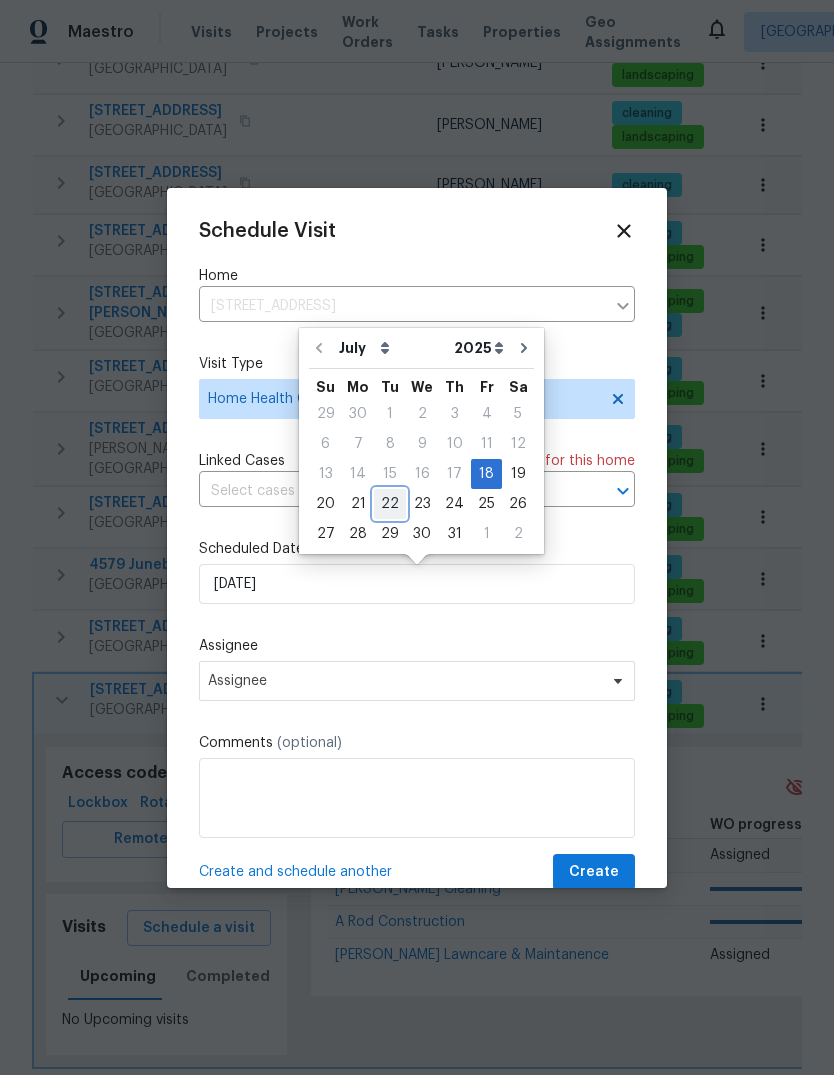 click on "22" at bounding box center (390, 504) 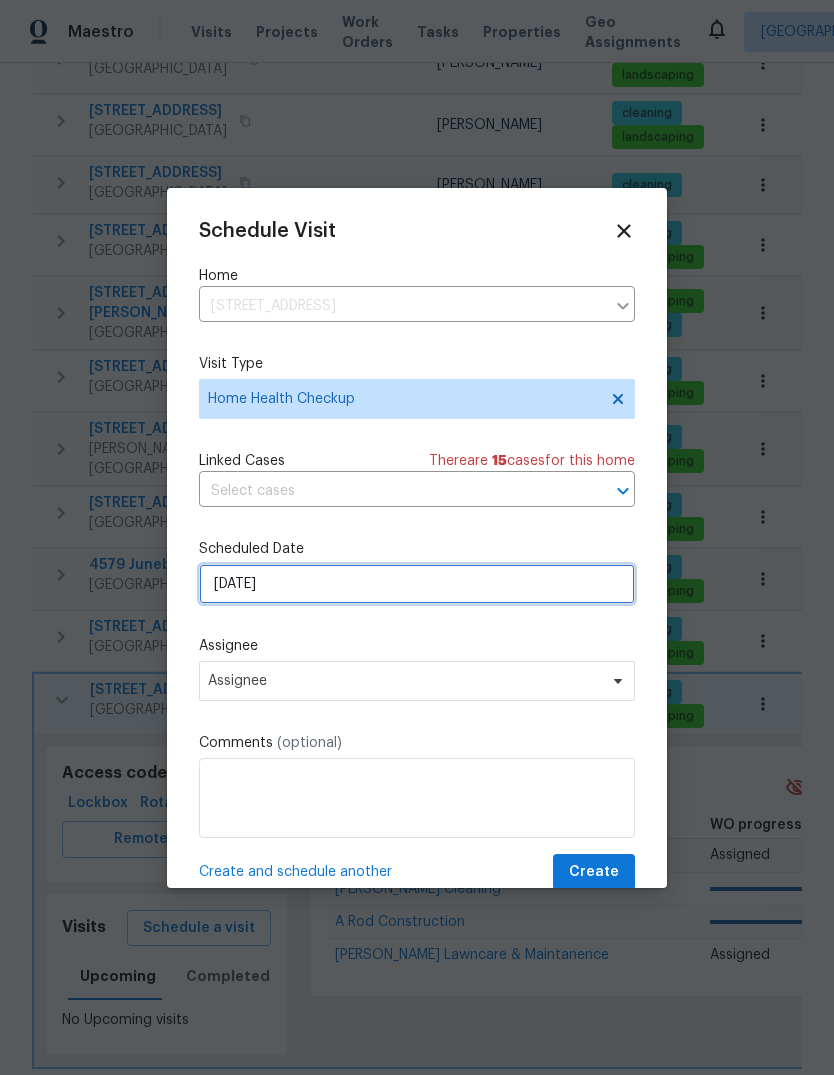 click on "[DATE]" at bounding box center [417, 584] 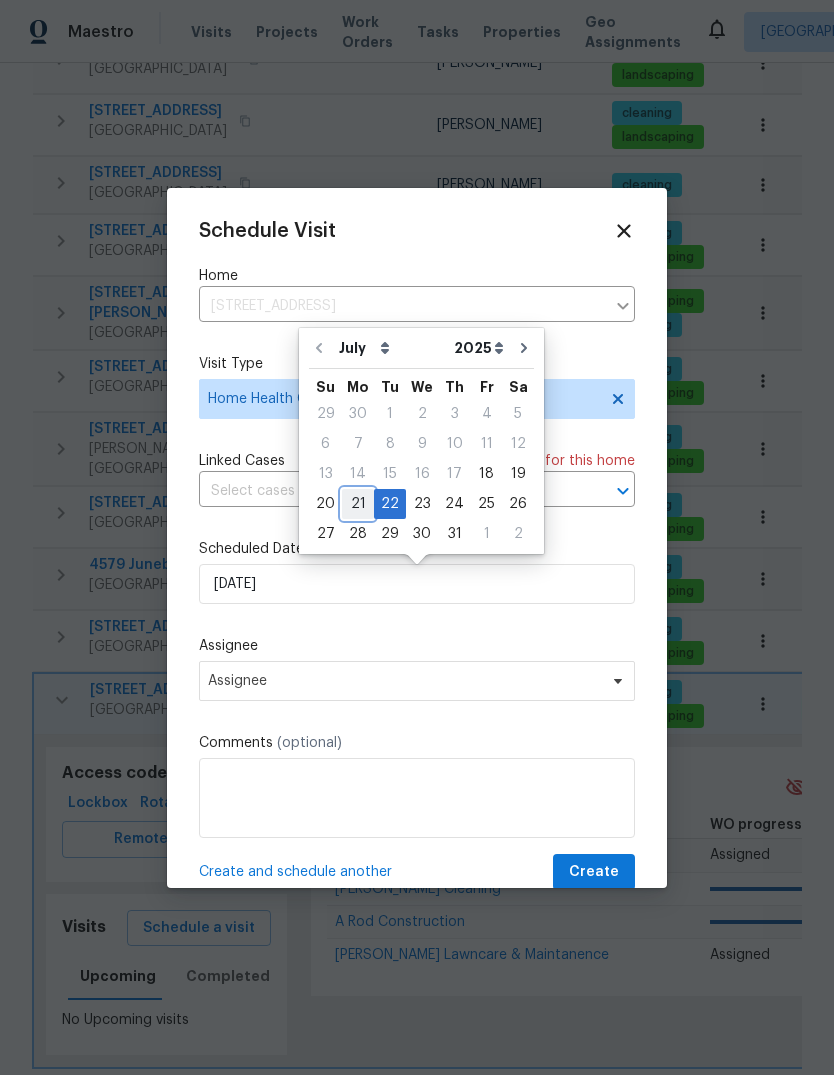 click on "21" at bounding box center [358, 504] 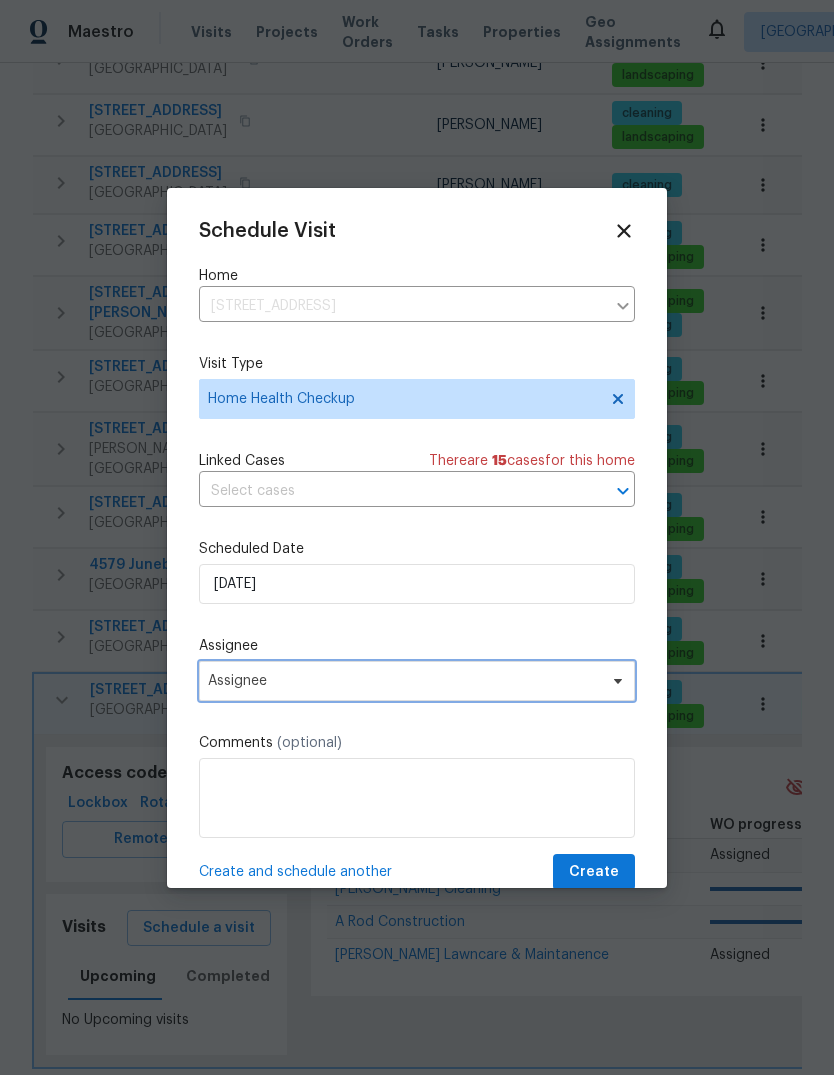 click on "Assignee" at bounding box center [404, 681] 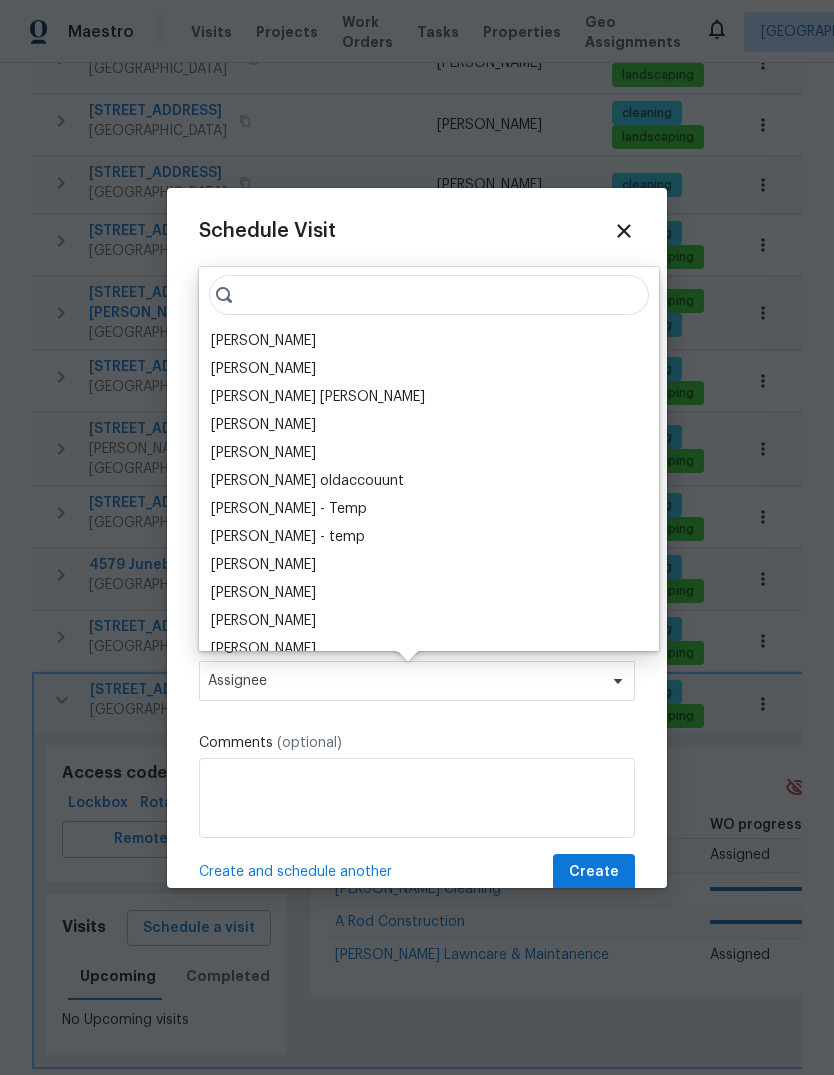 click on "[PERSON_NAME]" at bounding box center [263, 341] 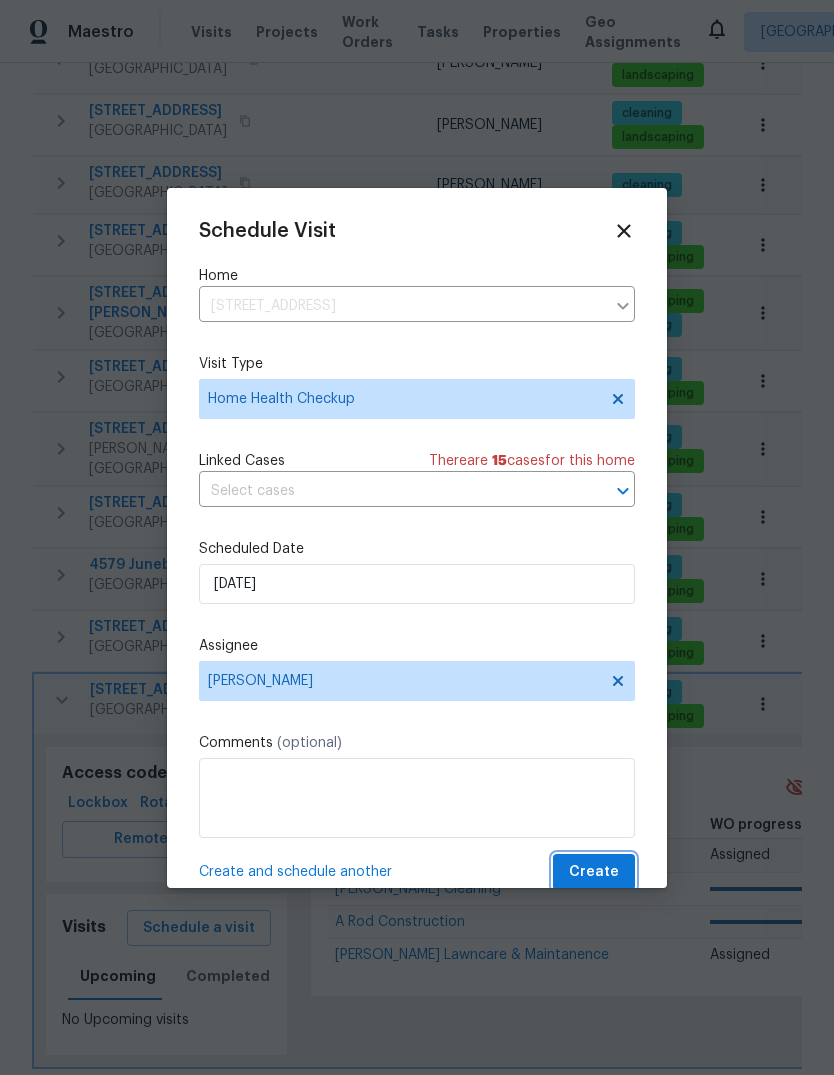 click on "Create" at bounding box center [594, 872] 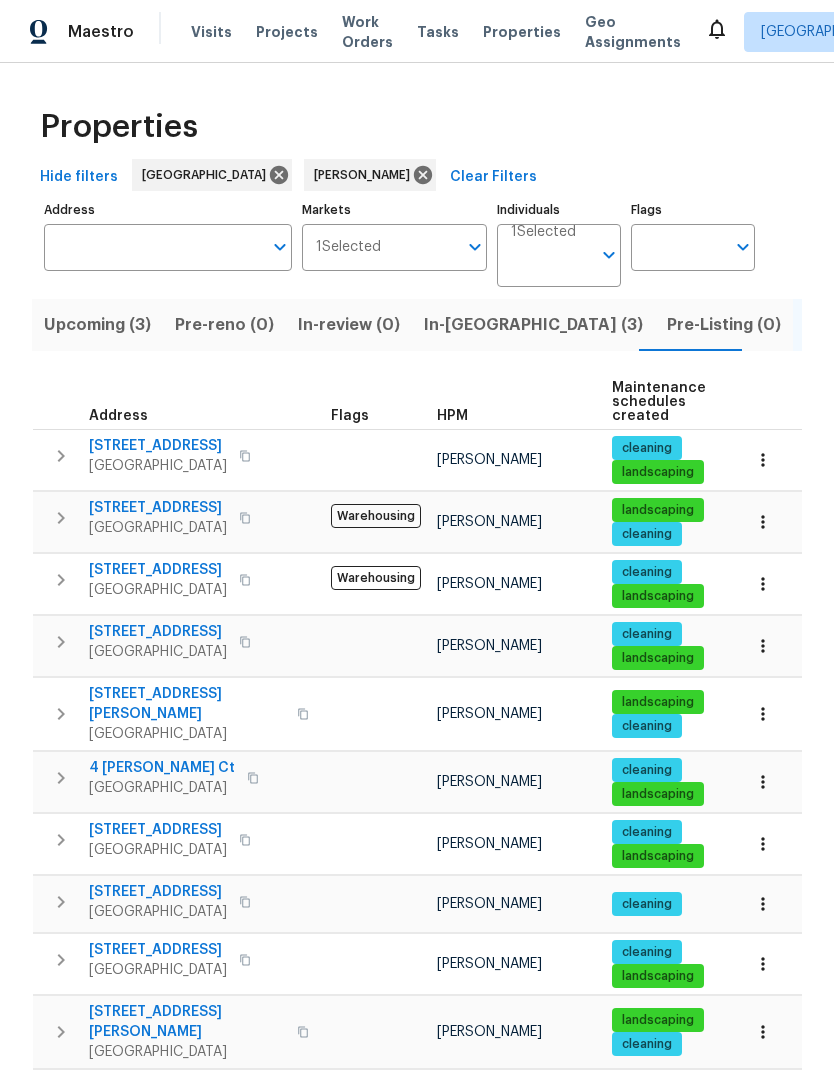 scroll, scrollTop: 0, scrollLeft: 0, axis: both 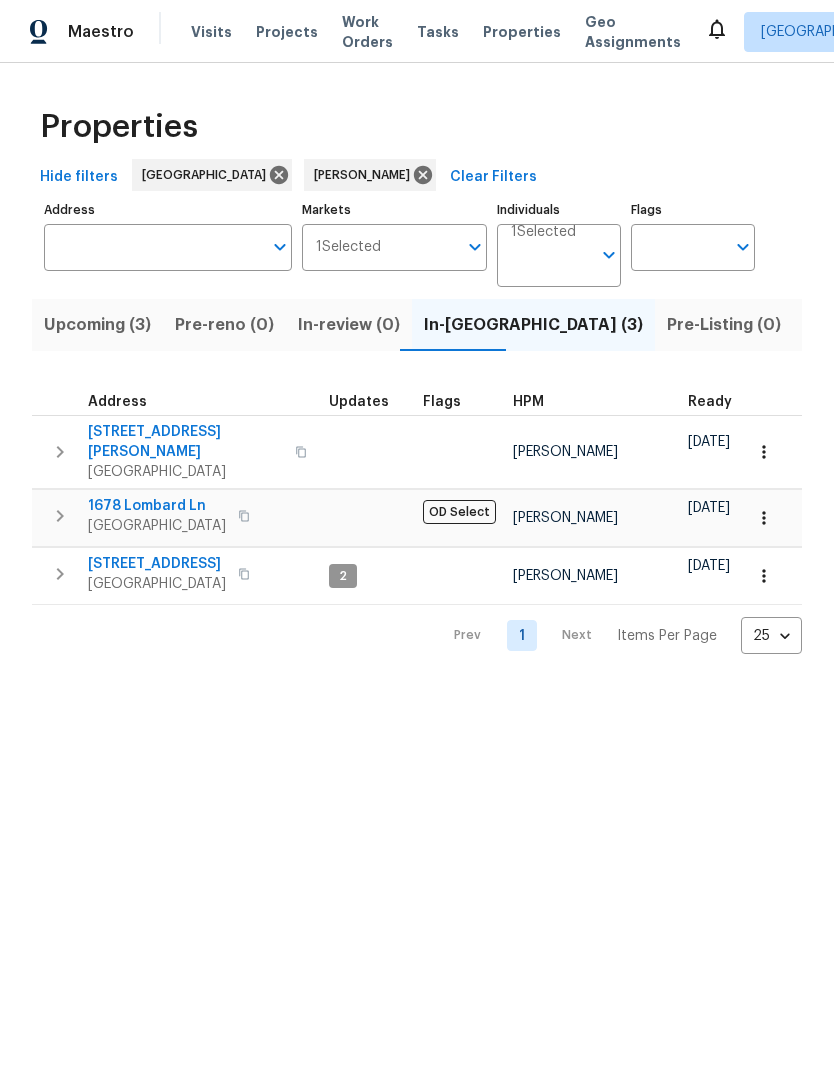 click at bounding box center [60, 452] 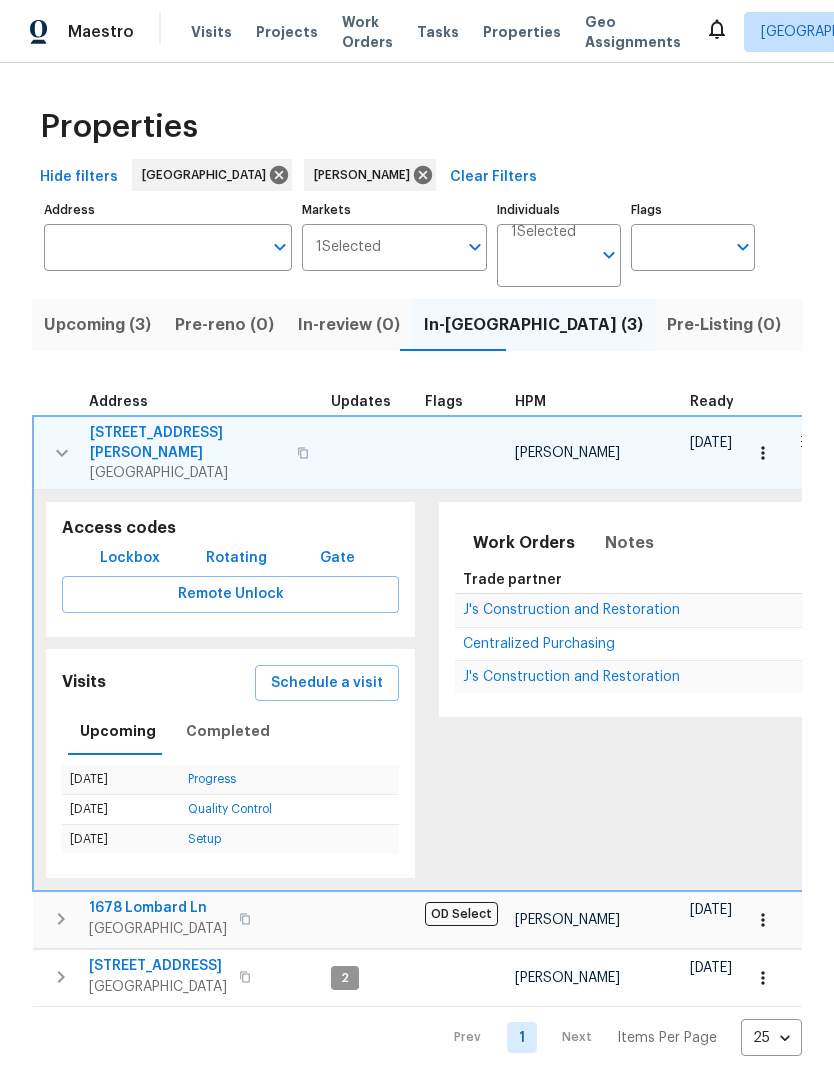 click on "Schedule a visit" at bounding box center (327, 683) 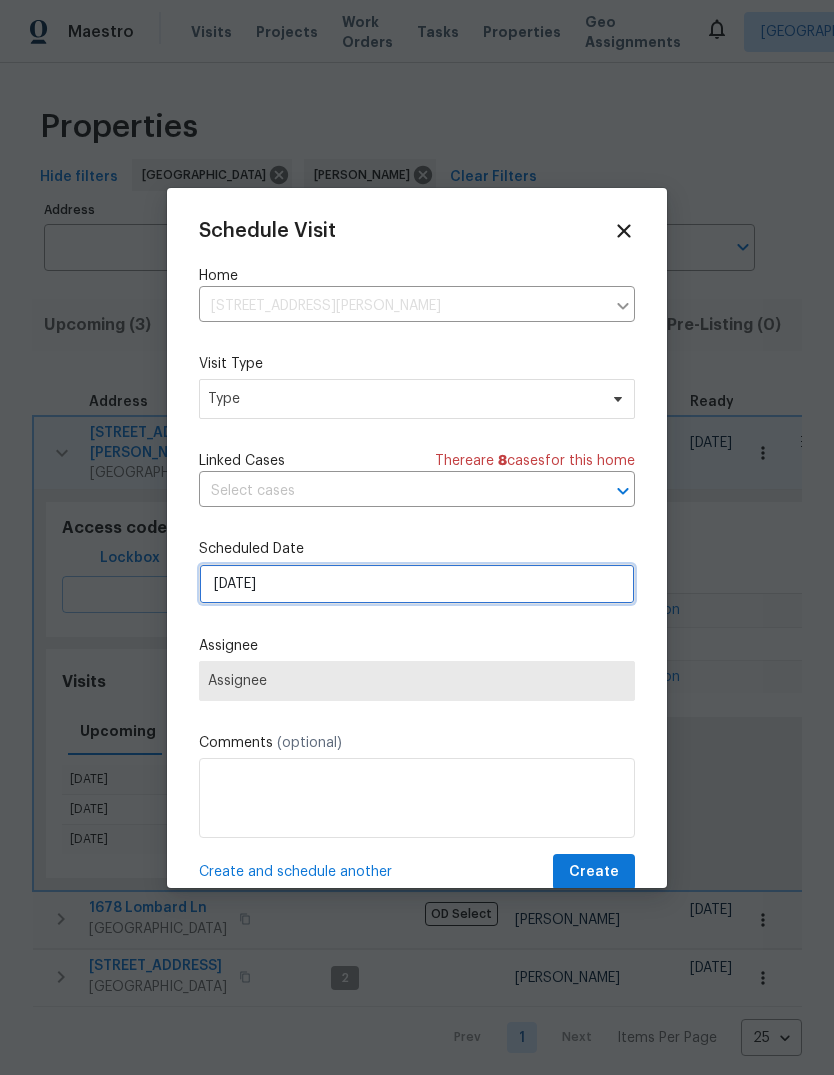 click on "[DATE]" at bounding box center [417, 584] 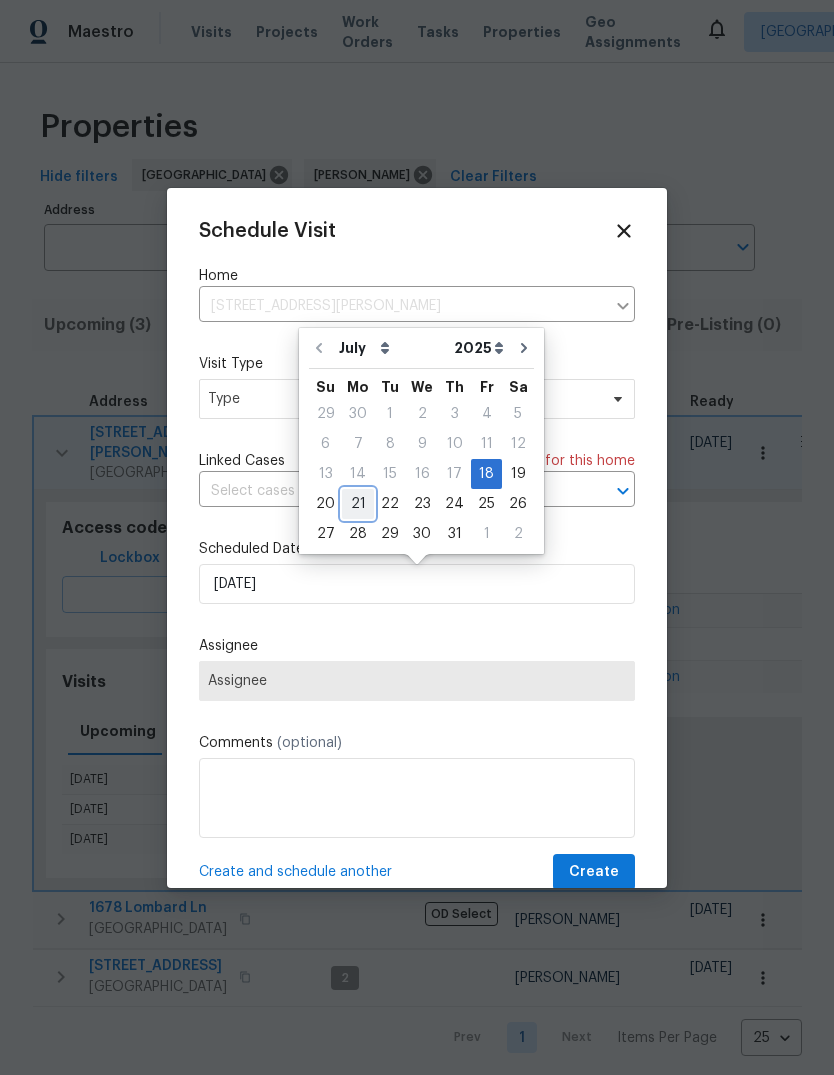 click on "21" at bounding box center [358, 504] 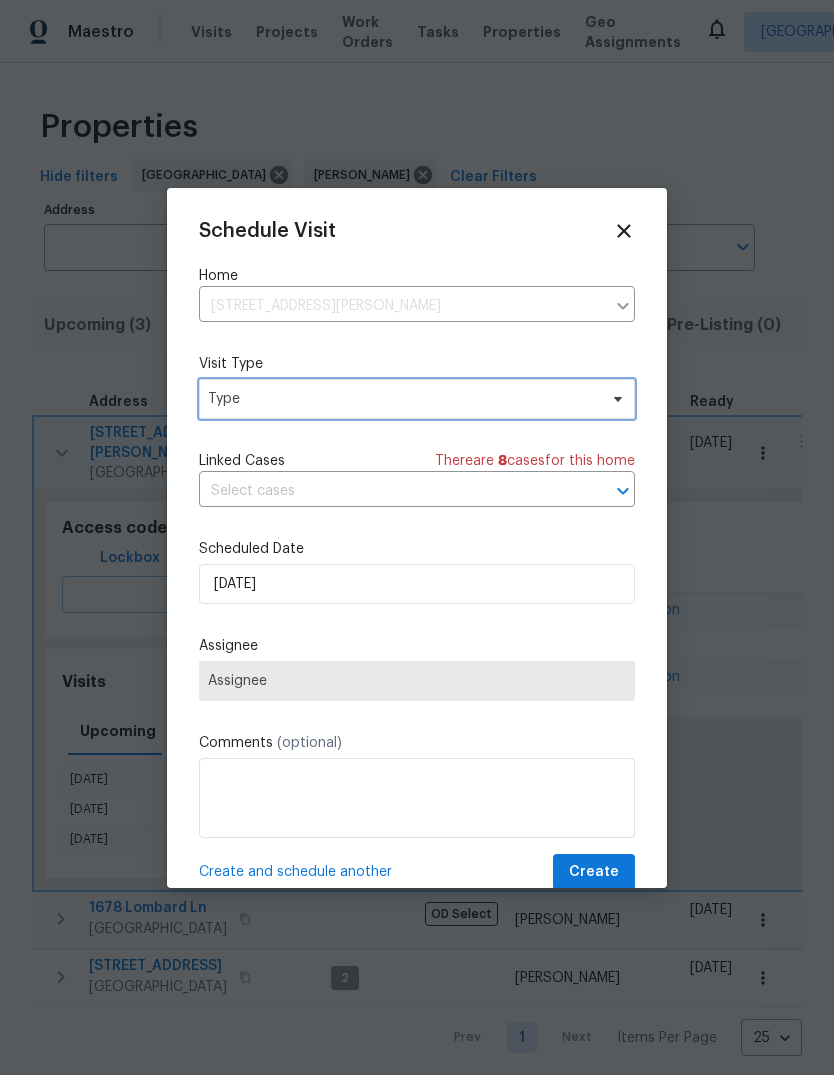 click on "Type" at bounding box center [402, 399] 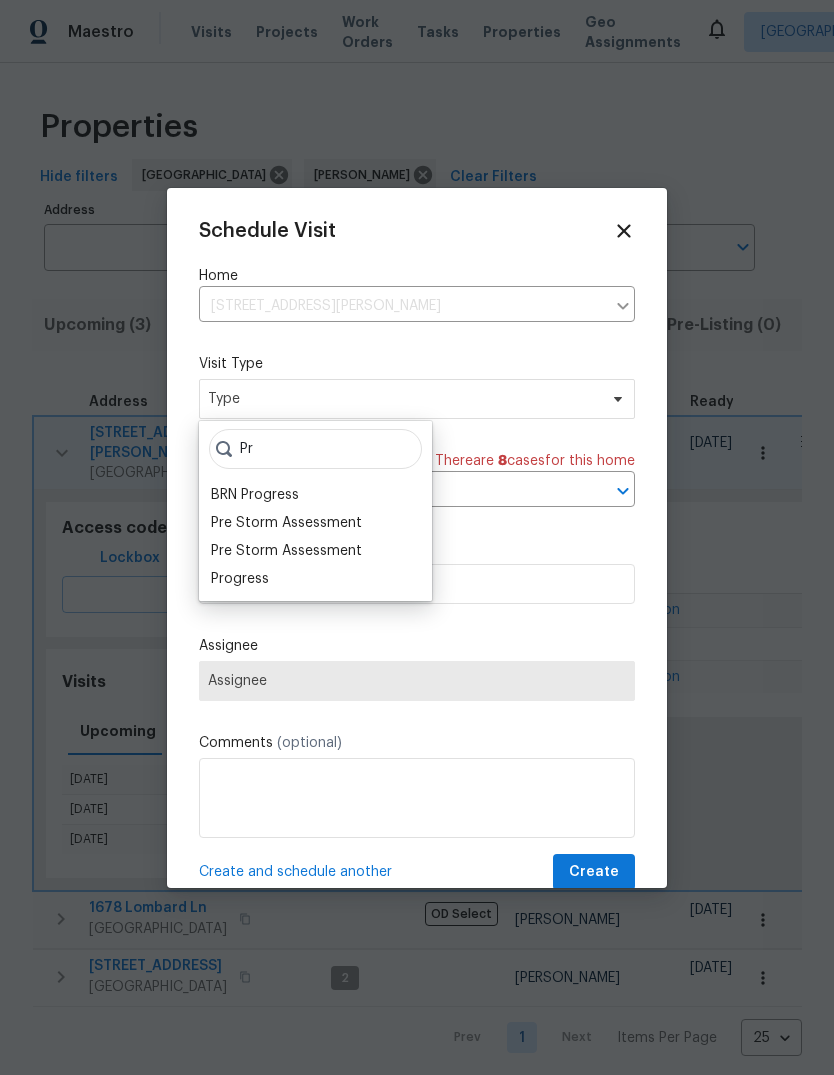 type on "Pr" 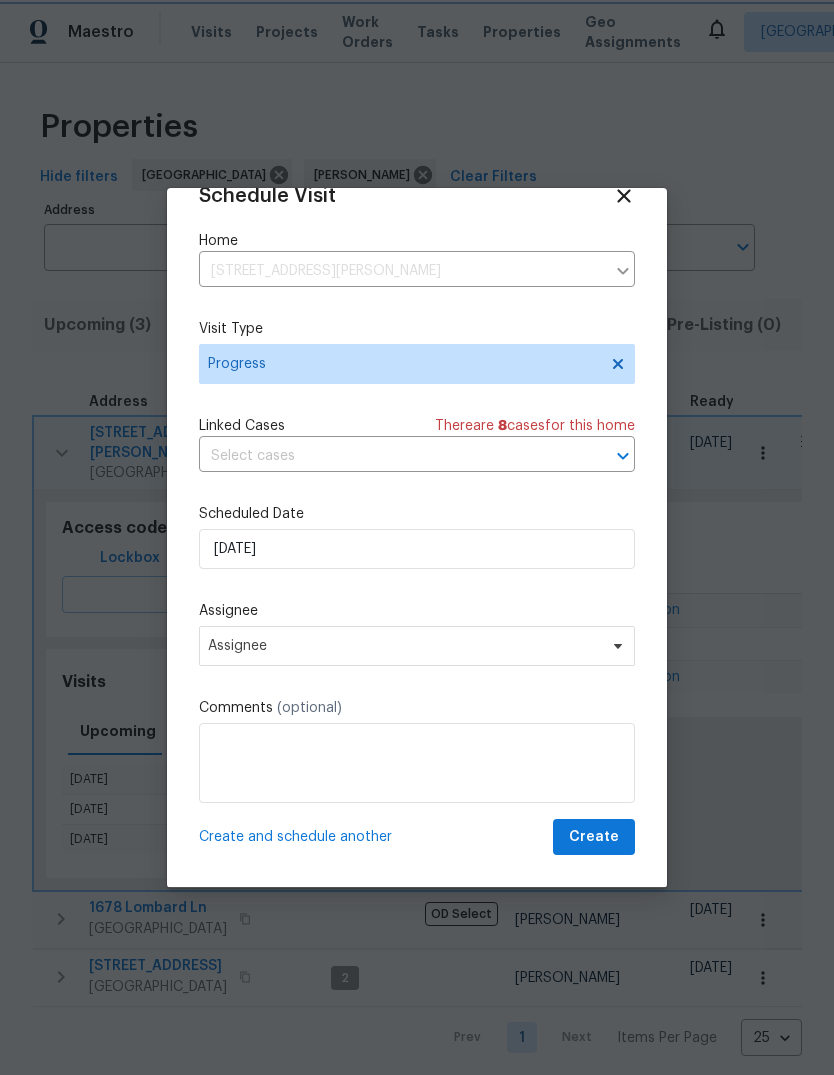 scroll, scrollTop: 39, scrollLeft: 0, axis: vertical 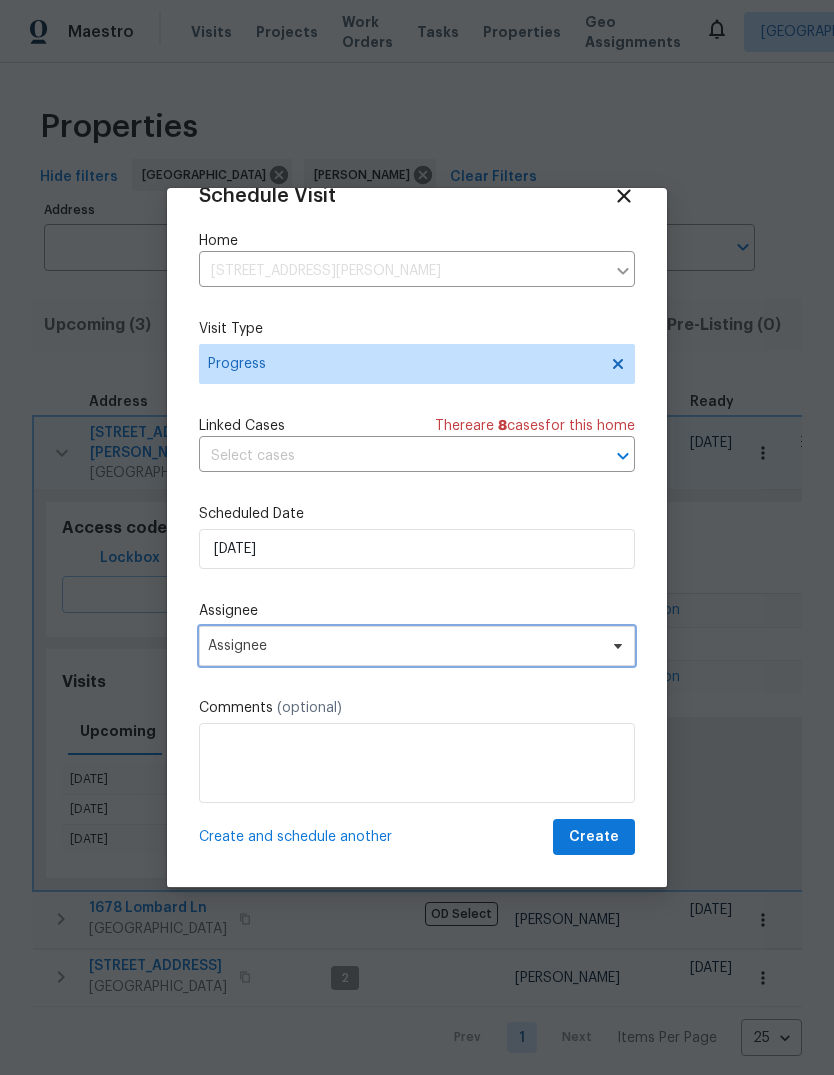 click on "Assignee" at bounding box center (417, 646) 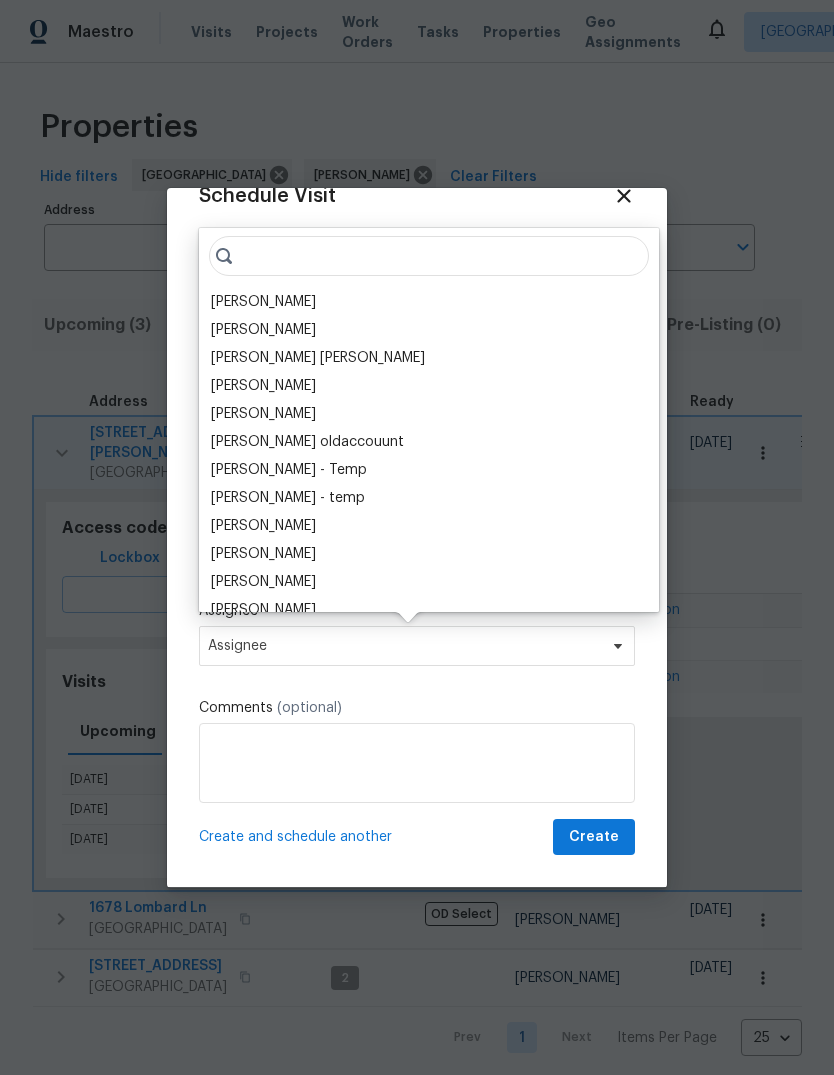 click on "[PERSON_NAME]" at bounding box center [263, 302] 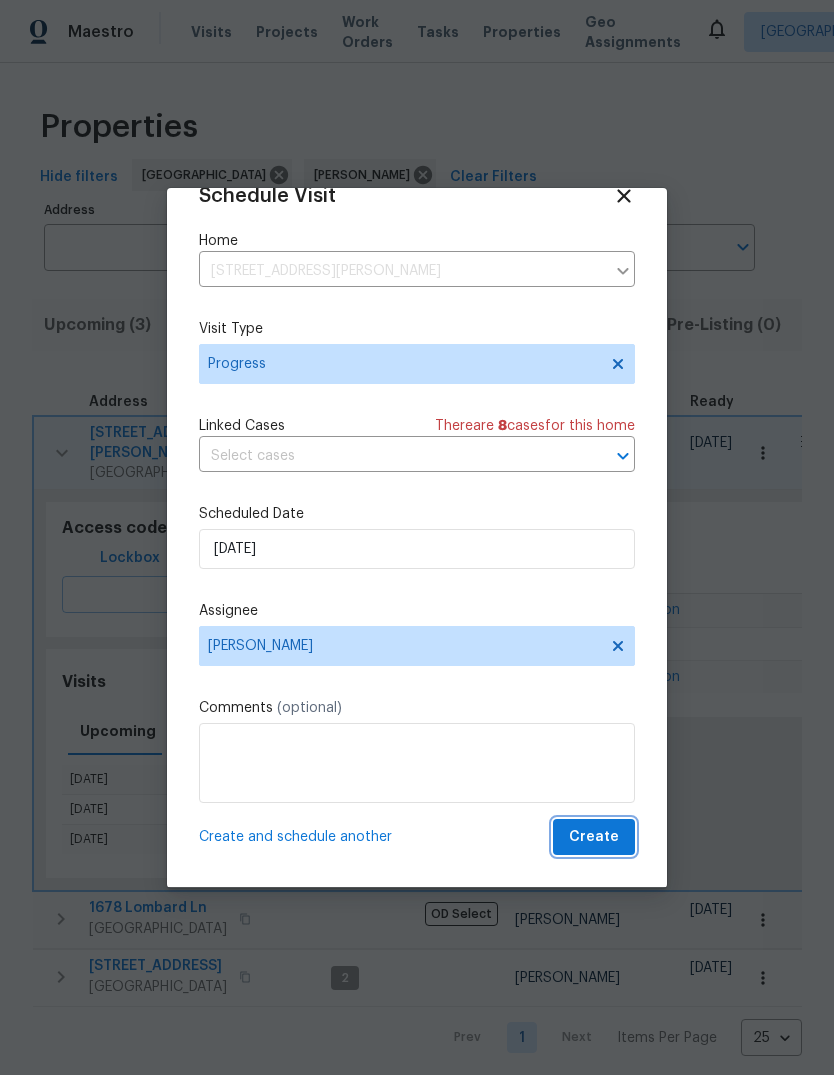click on "Create" at bounding box center [594, 837] 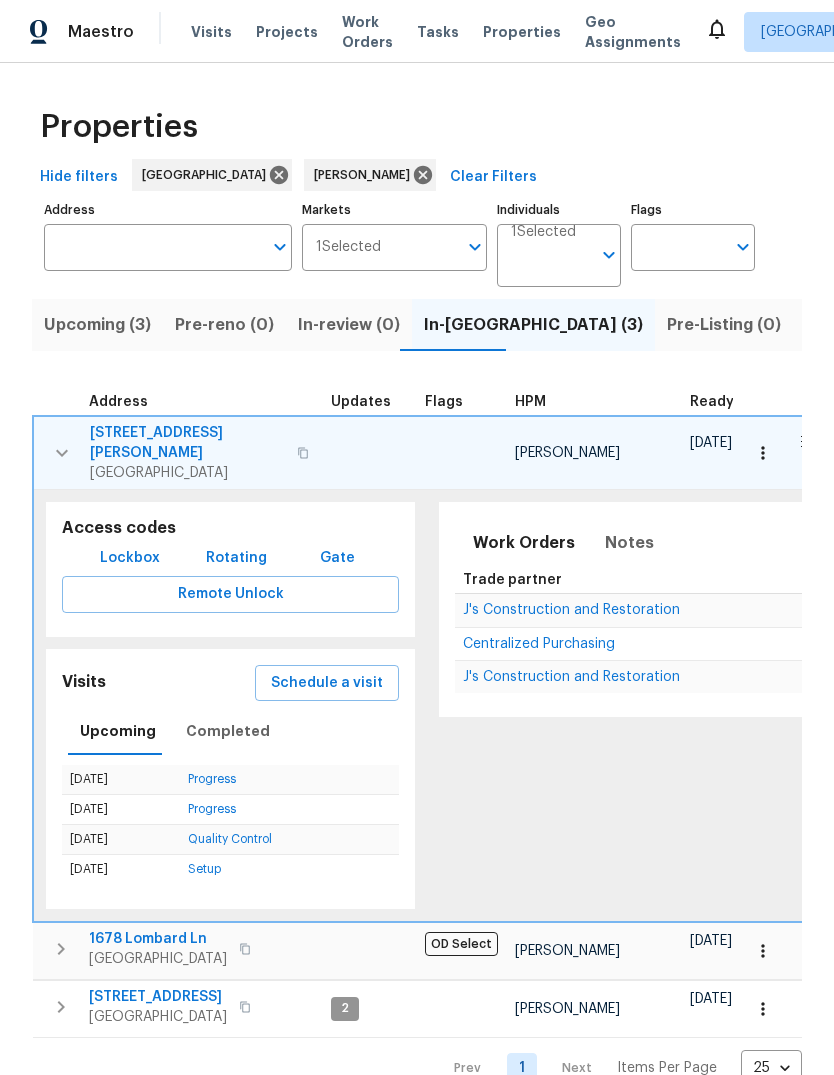 click on "Tasks" at bounding box center (438, 32) 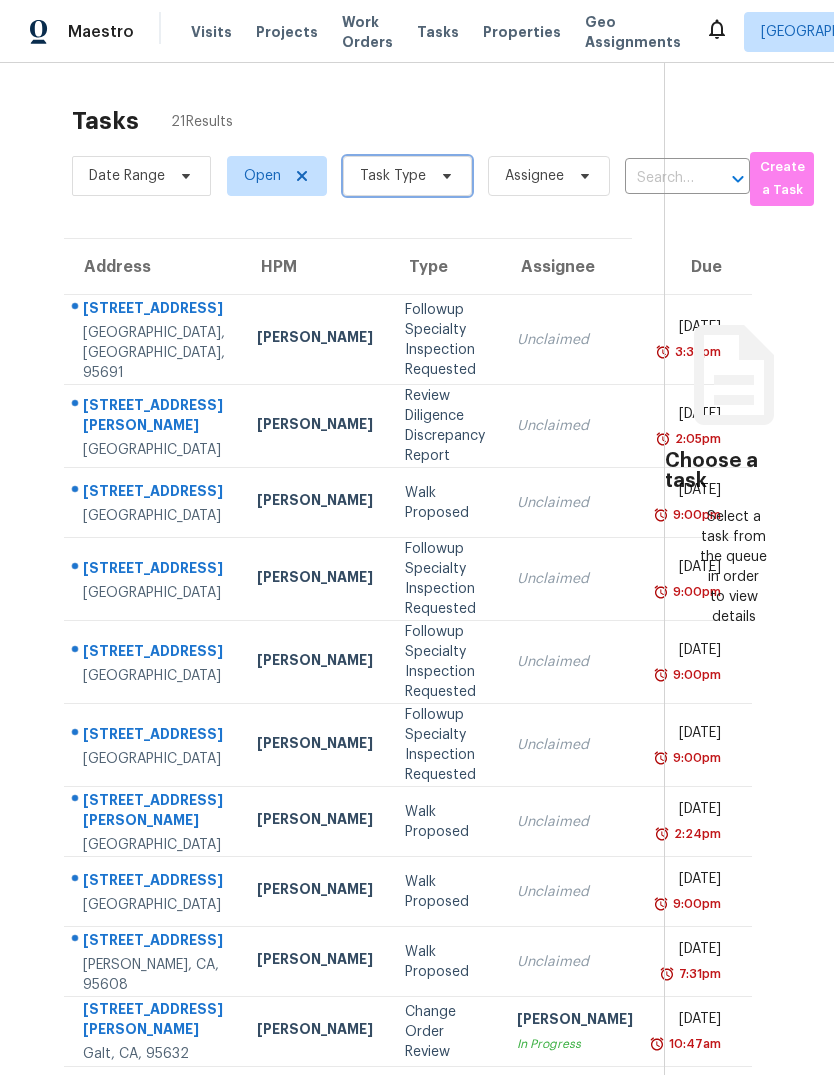 click at bounding box center [444, 176] 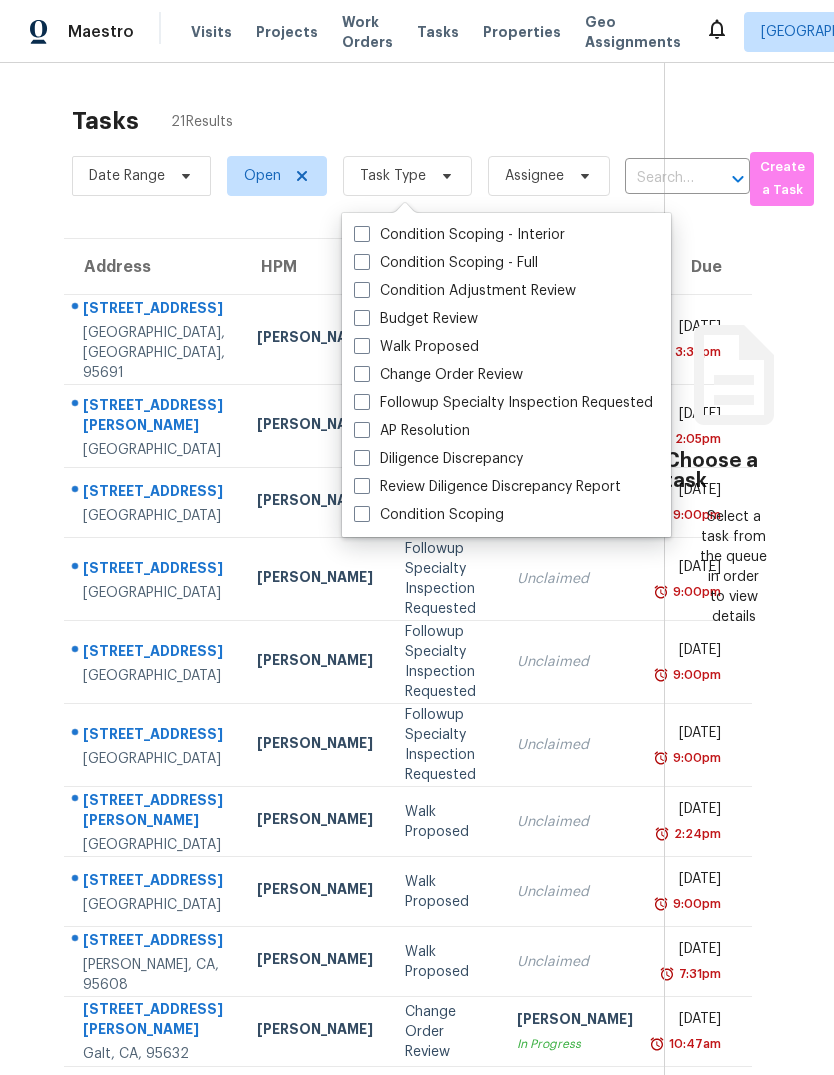 click at bounding box center [362, 318] 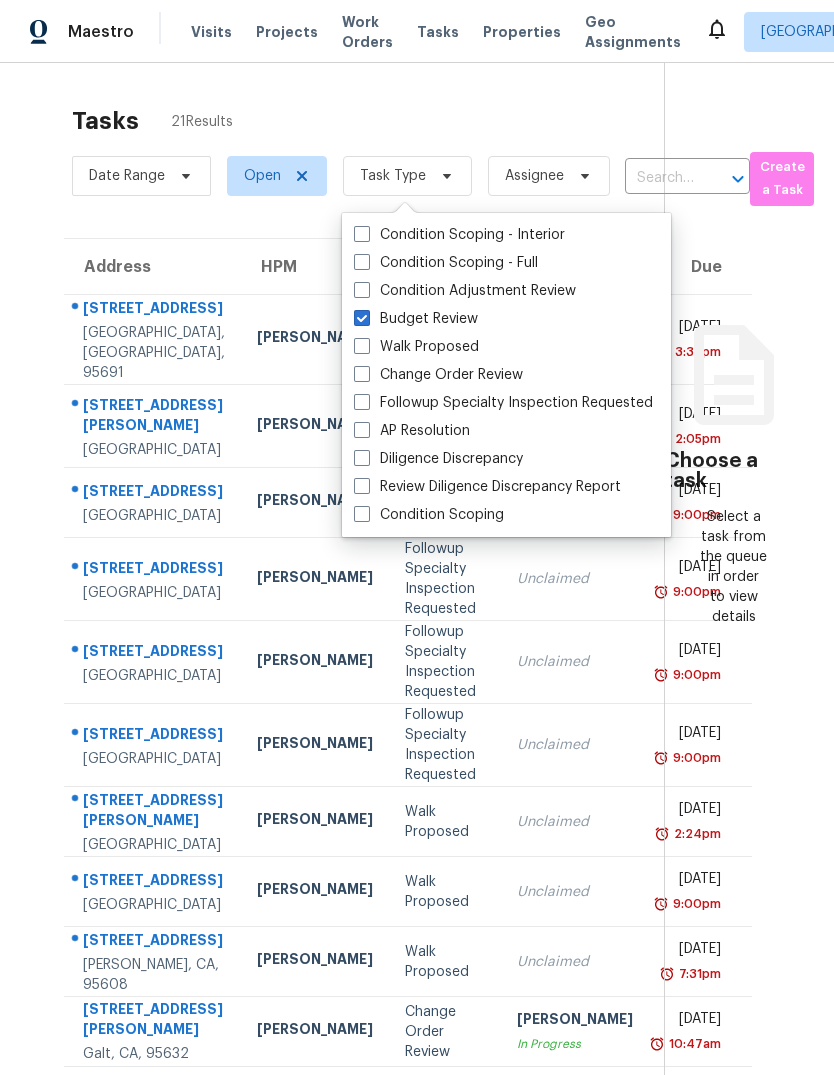 checkbox on "true" 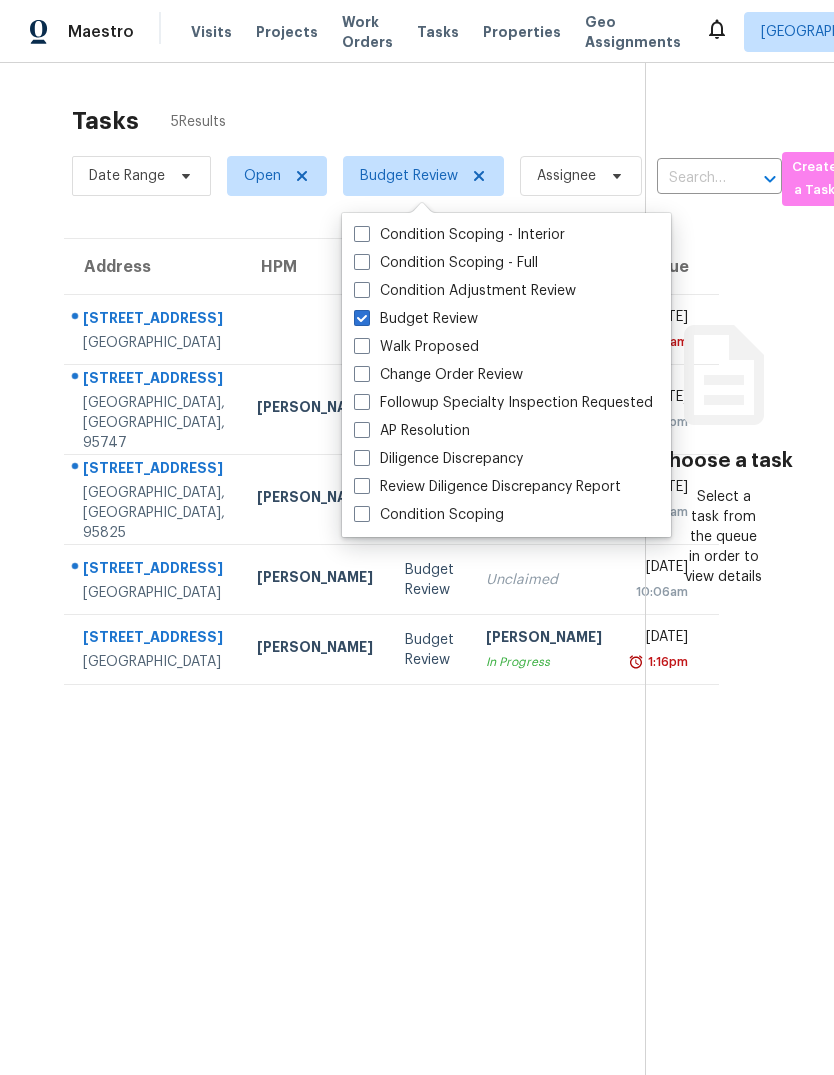 click on "Tasks 5  Results Date Range Open Budget Review Assignee ​ Create a Task Address HPM Type Assignee Due [STREET_ADDRESS] Budget Review Unclaimed [DATE] 10:58am [STREET_ADDRESS] [PERSON_NAME] Budget Review Unclaimed [DATE] 9:00pm [STREET_ADDRESS] [PERSON_NAME] Budget Review Unclaimed [DATE] 9:49am [STREET_ADDRESS] [PERSON_NAME] Budget Review Unclaimed [DATE] 10:06am [STREET_ADDRESS] [PERSON_NAME] Budget Review [PERSON_NAME] In Progress [DATE] 1:16pm" at bounding box center [338, 616] 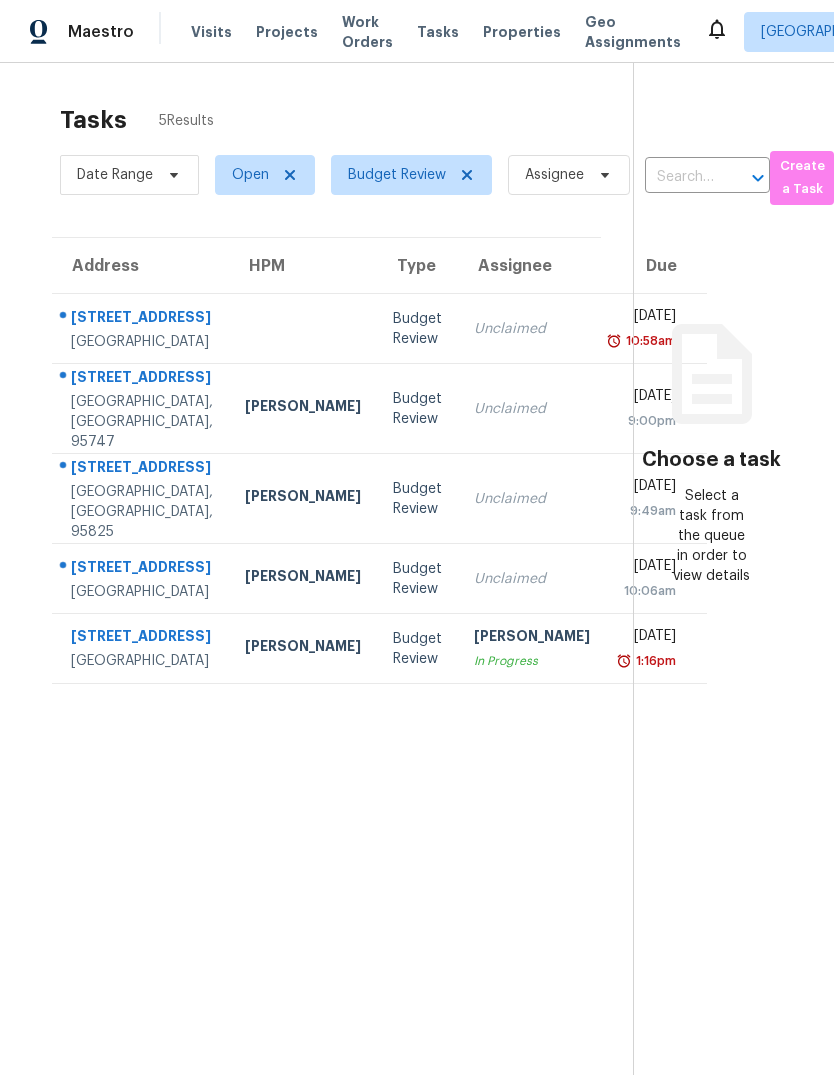 scroll, scrollTop: 1, scrollLeft: 11, axis: both 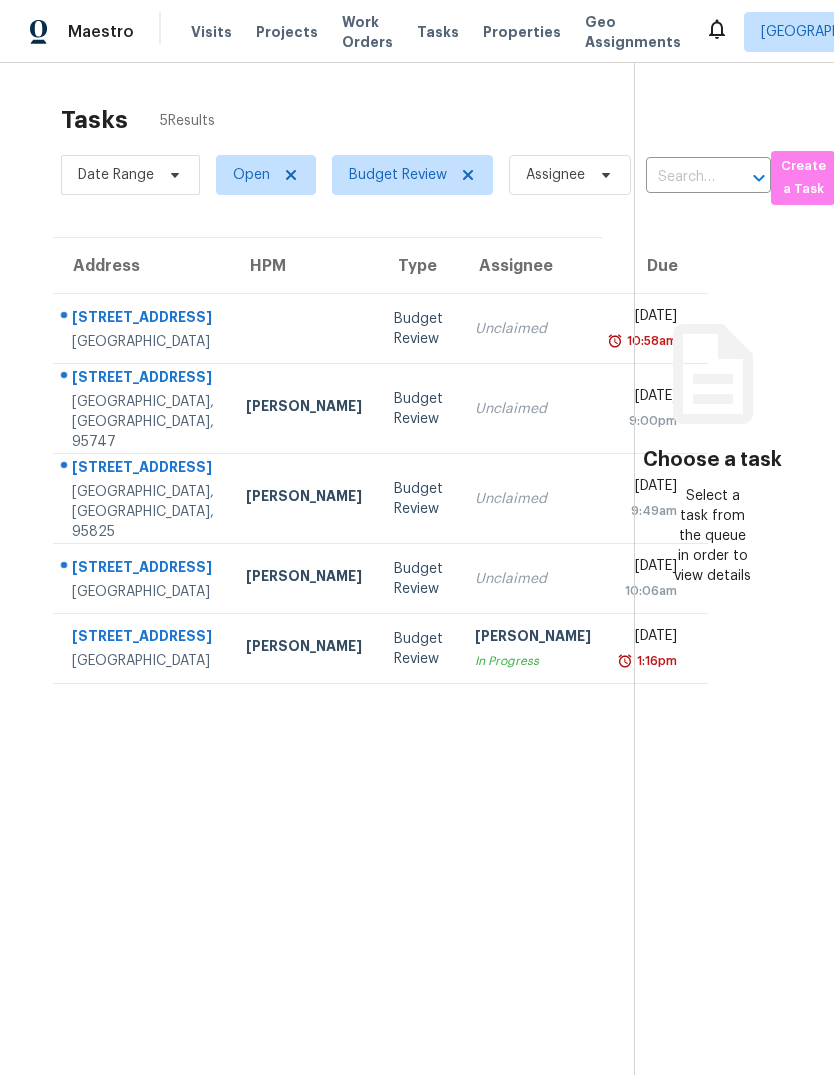 click on "[STREET_ADDRESS]" at bounding box center [143, 379] 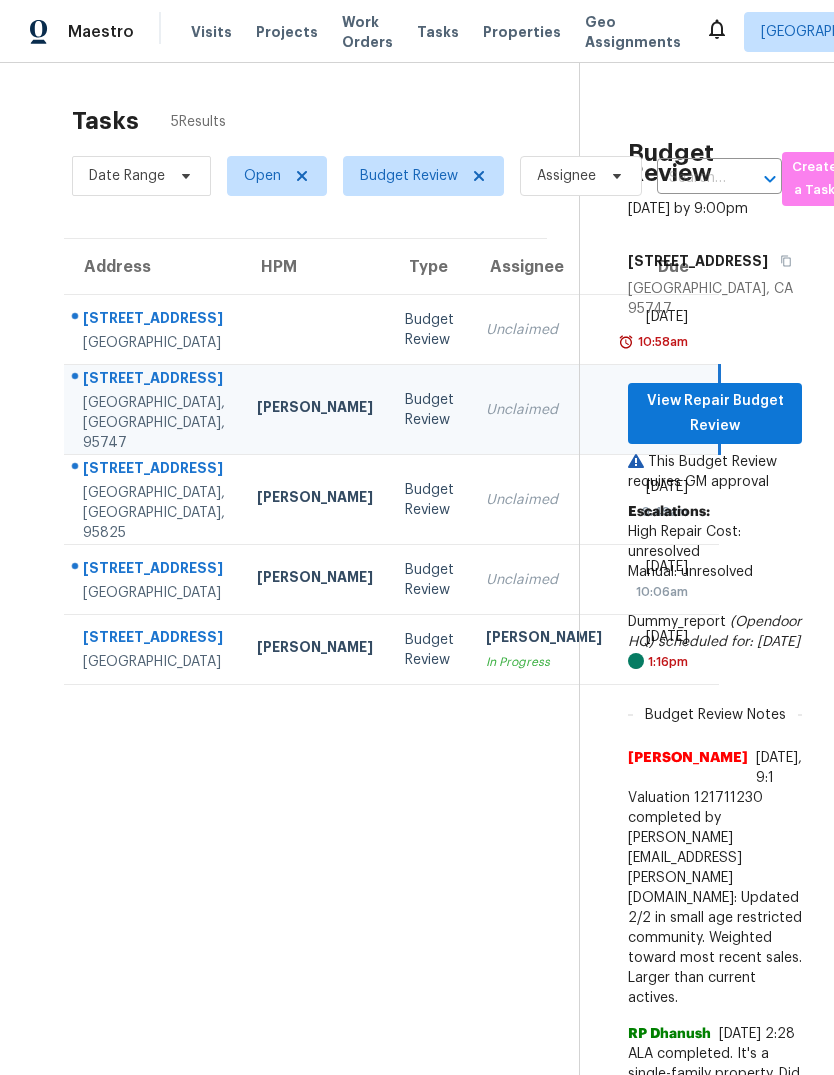 scroll, scrollTop: 0, scrollLeft: 0, axis: both 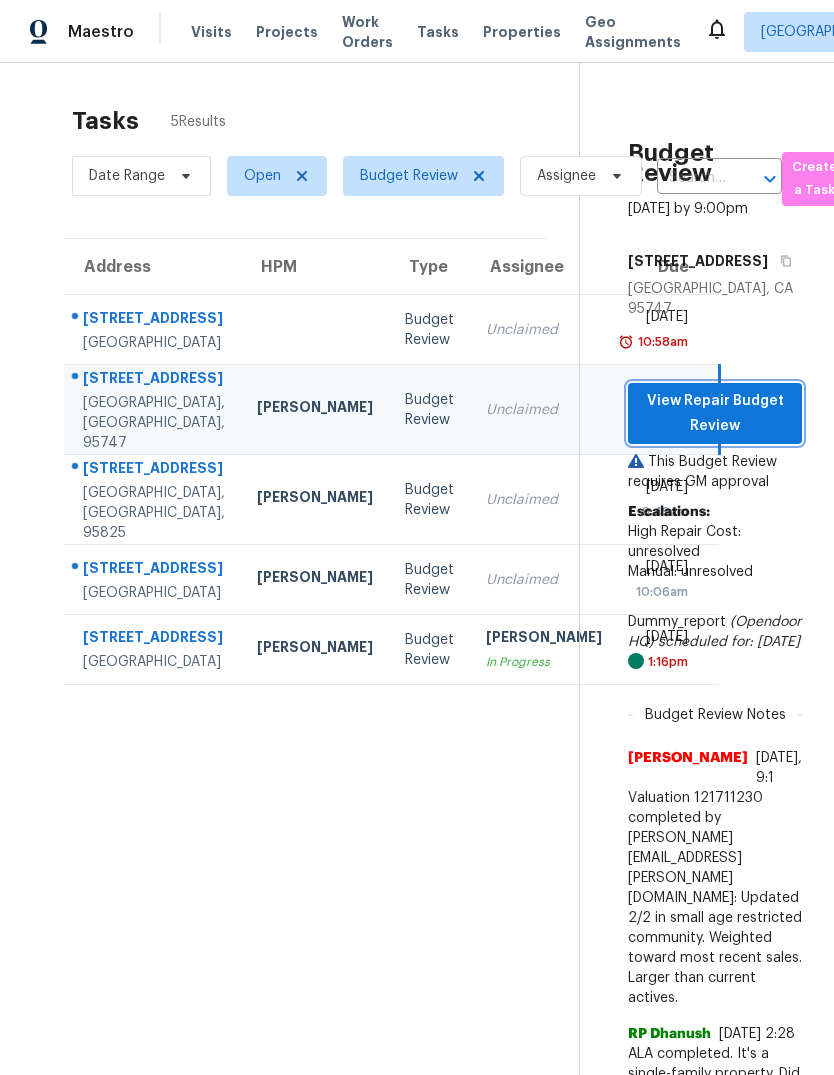 click on "View Repair Budget Review" at bounding box center [715, 413] 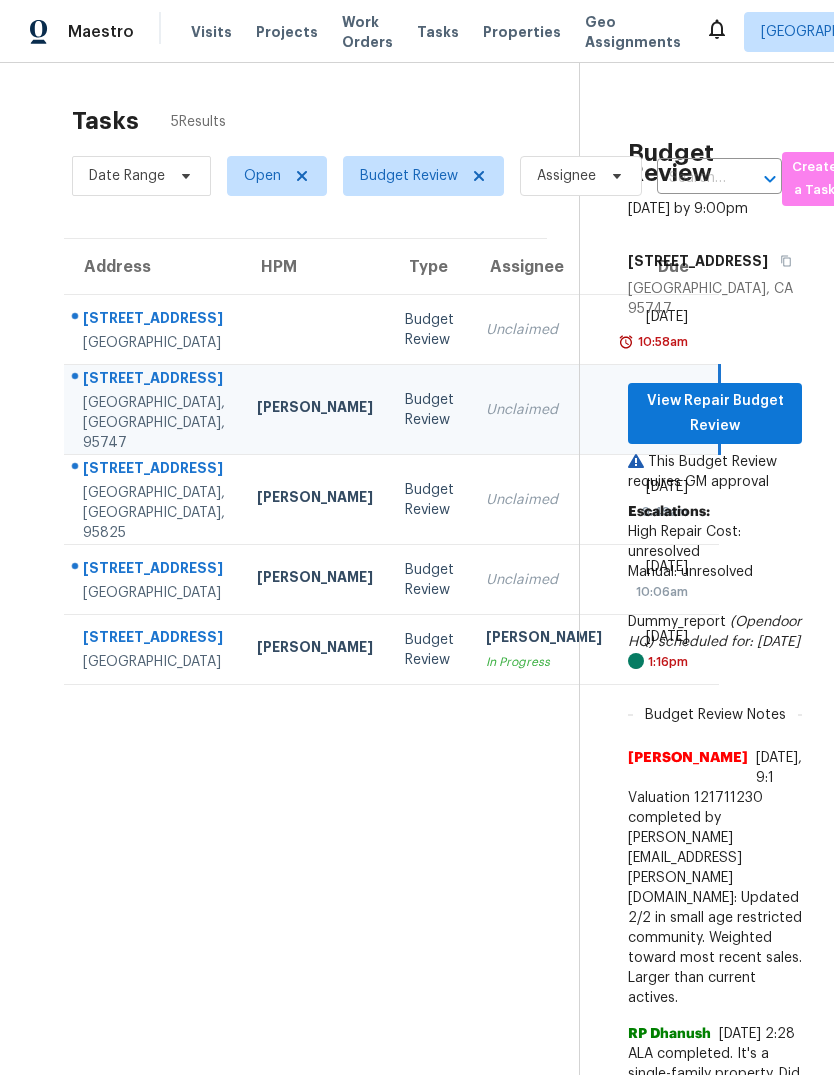 click on "[STREET_ADDRESS]" at bounding box center [154, 320] 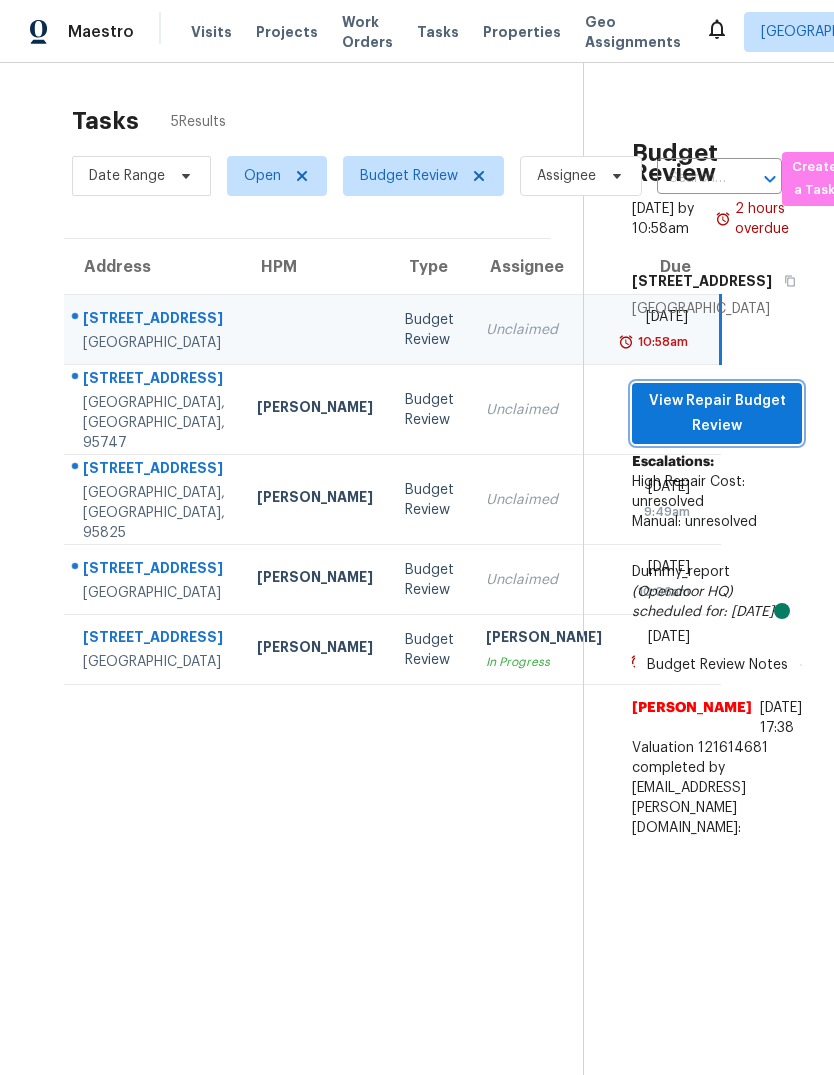 click on "View Repair Budget Review" at bounding box center [717, 413] 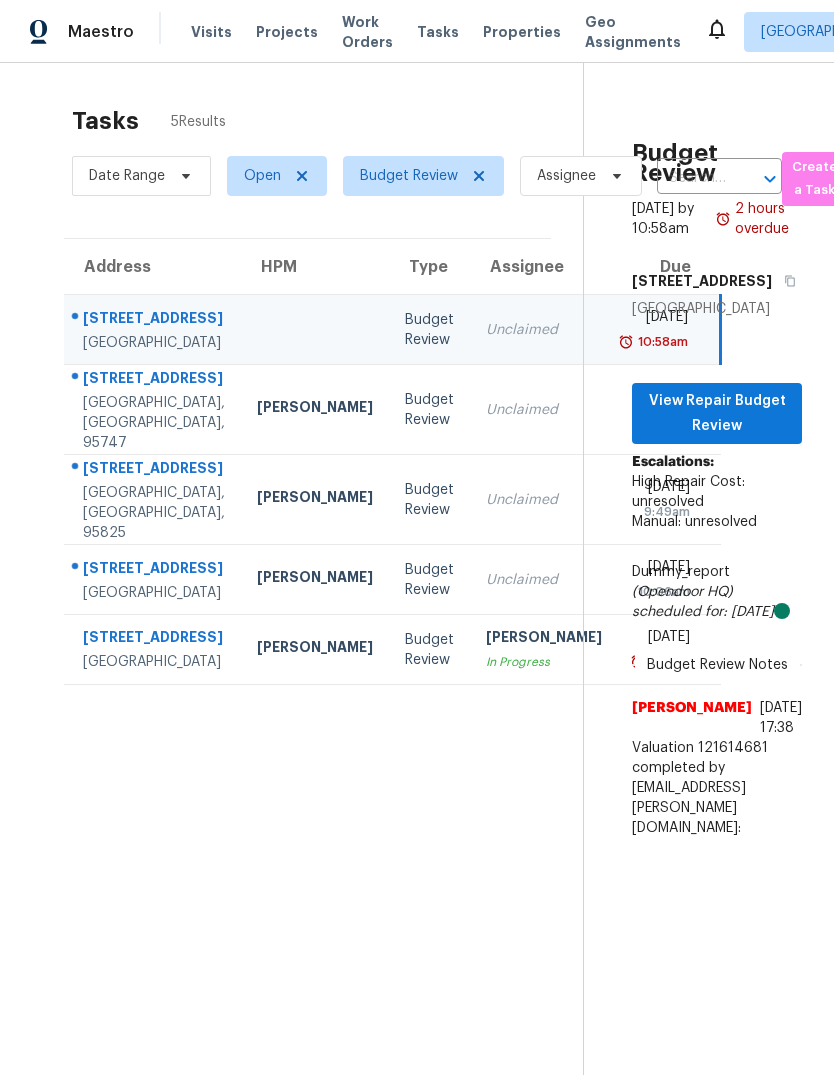 click on "[GEOGRAPHIC_DATA]" at bounding box center (154, 593) 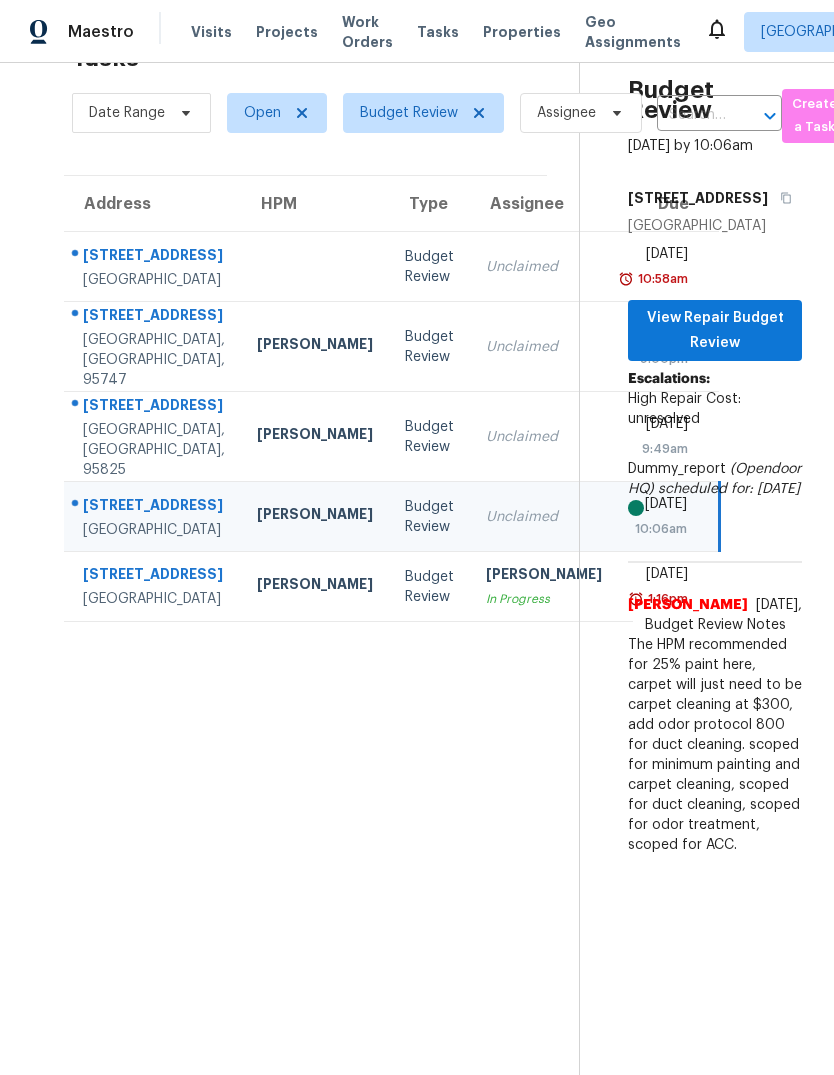 scroll, scrollTop: 63, scrollLeft: 0, axis: vertical 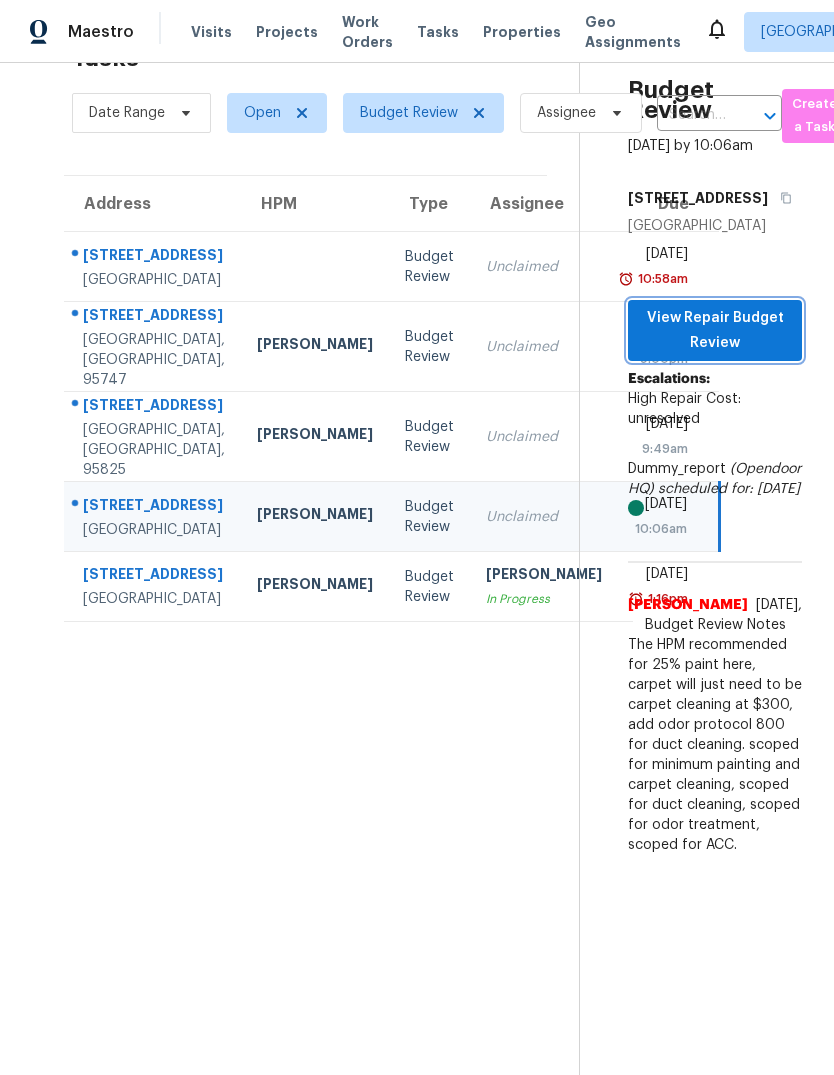 click on "View Repair Budget Review" at bounding box center [715, 330] 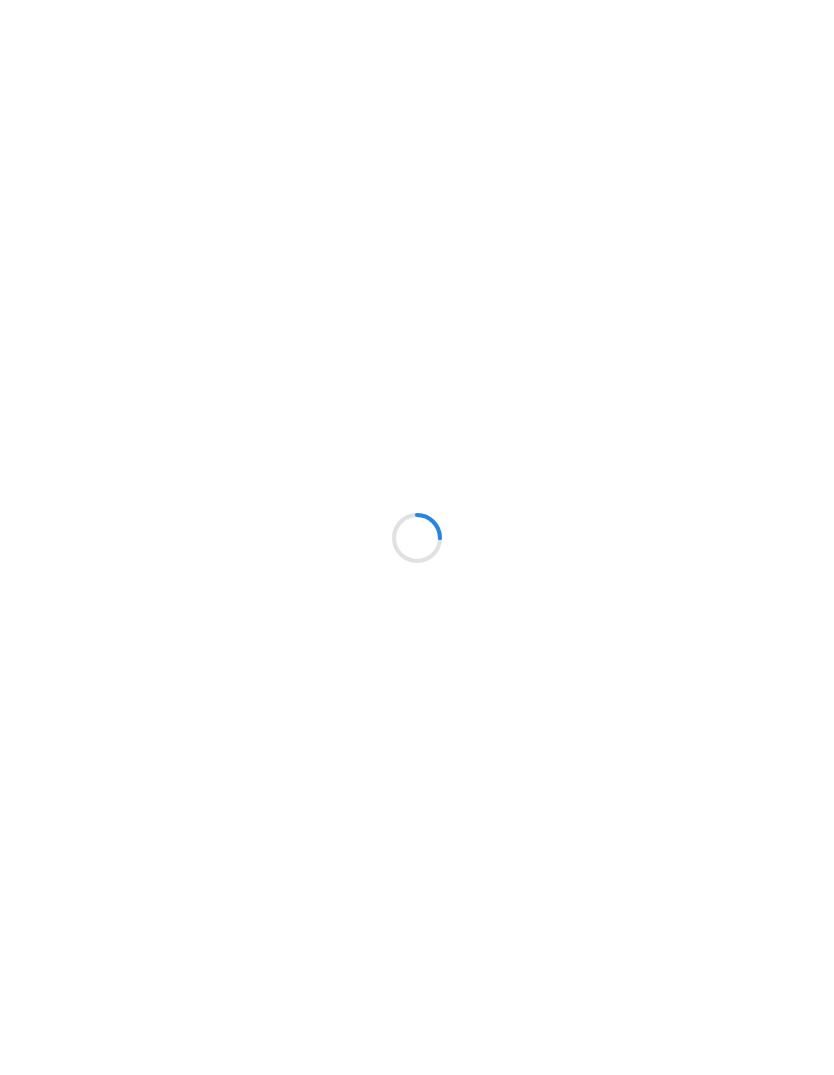 scroll, scrollTop: 0, scrollLeft: 0, axis: both 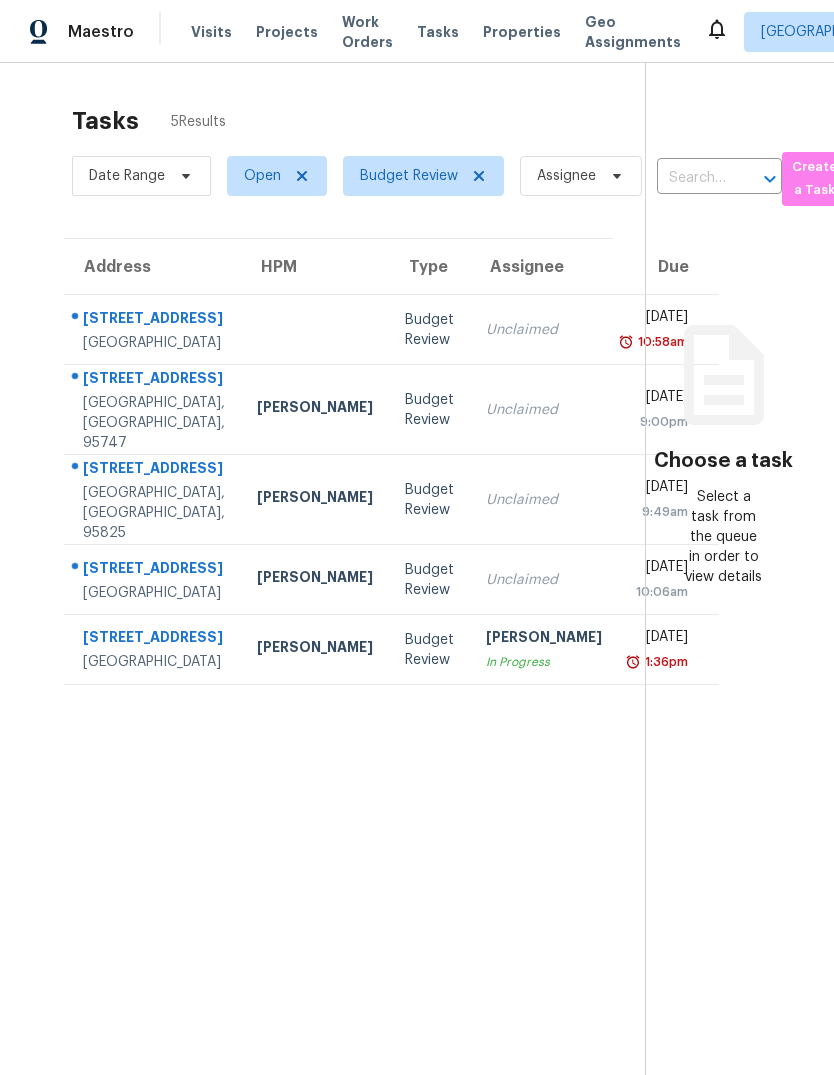 click on "[GEOGRAPHIC_DATA]" at bounding box center (154, 593) 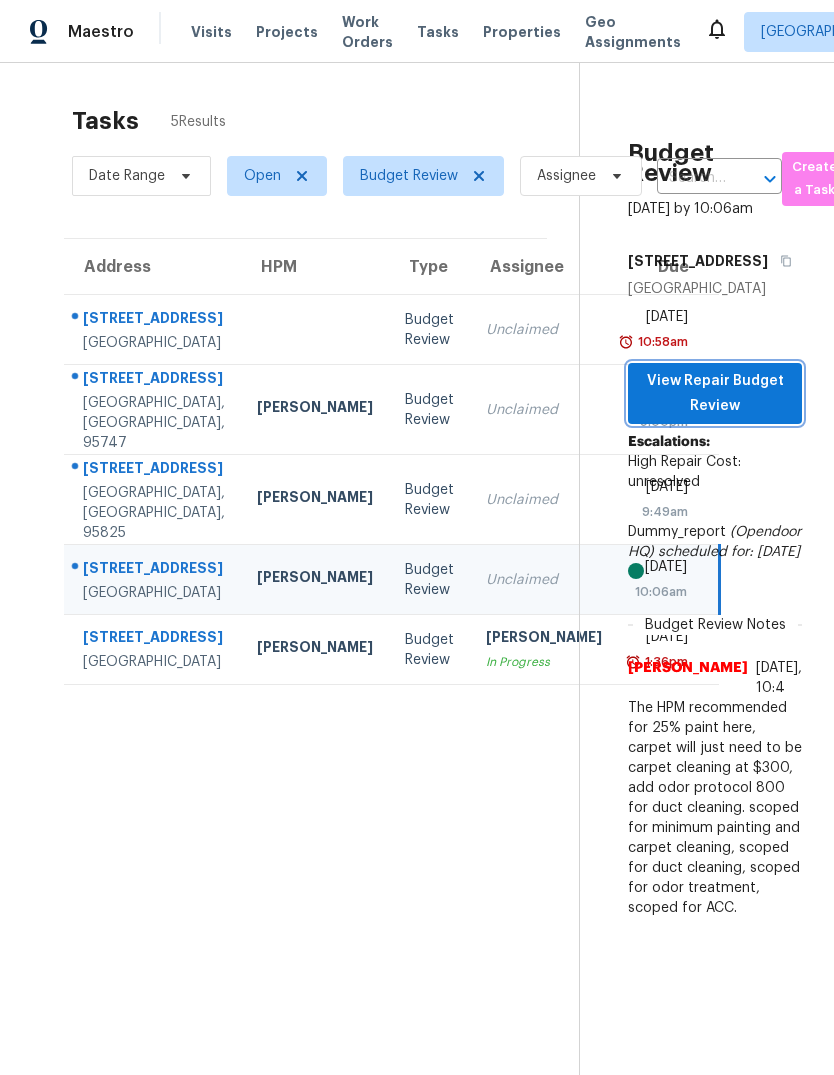 click on "View Repair Budget Review" at bounding box center [715, 393] 